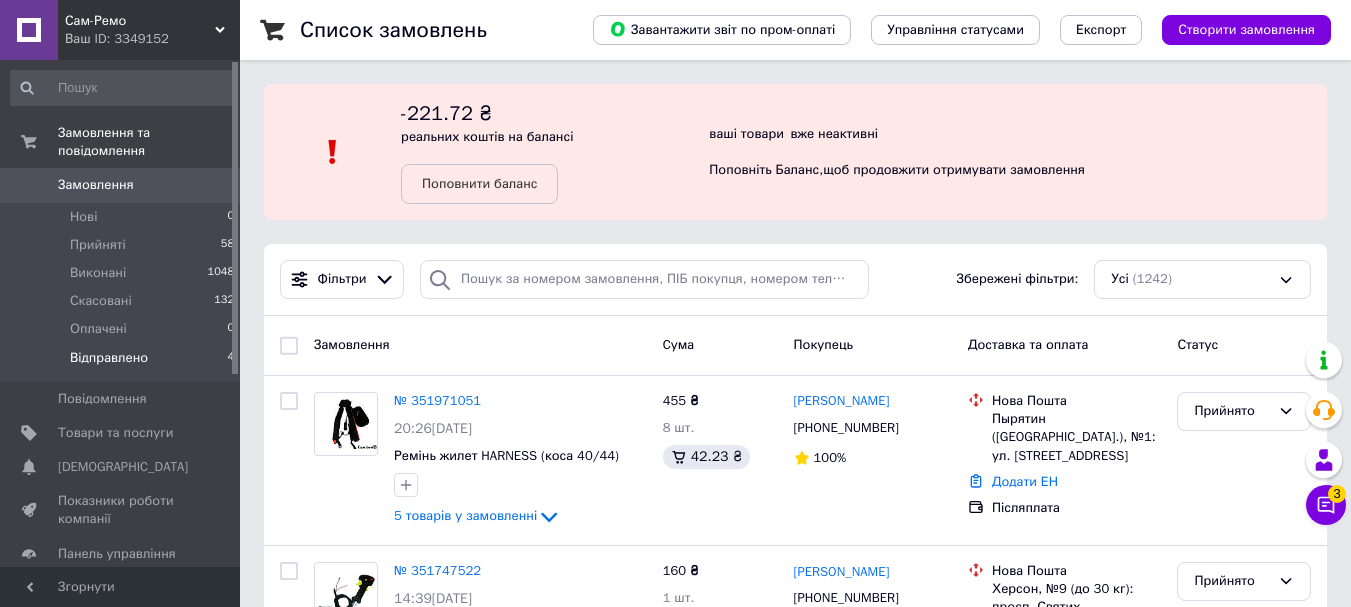scroll, scrollTop: 0, scrollLeft: 0, axis: both 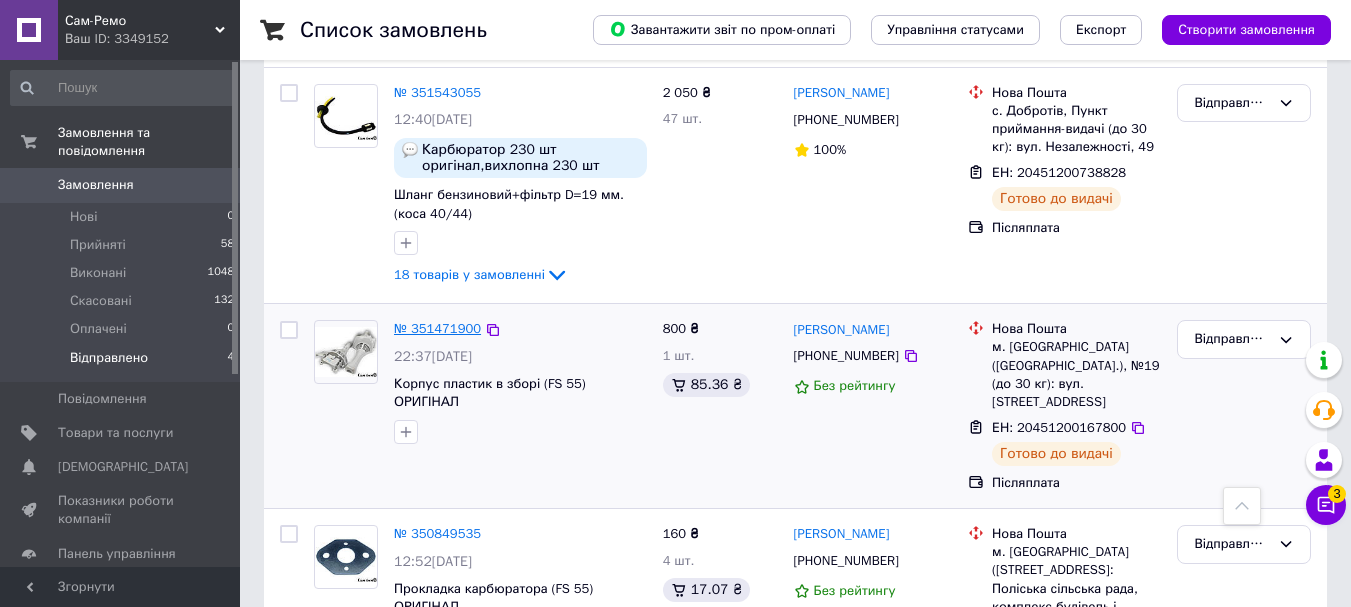 click on "№ 351471900" at bounding box center [437, 328] 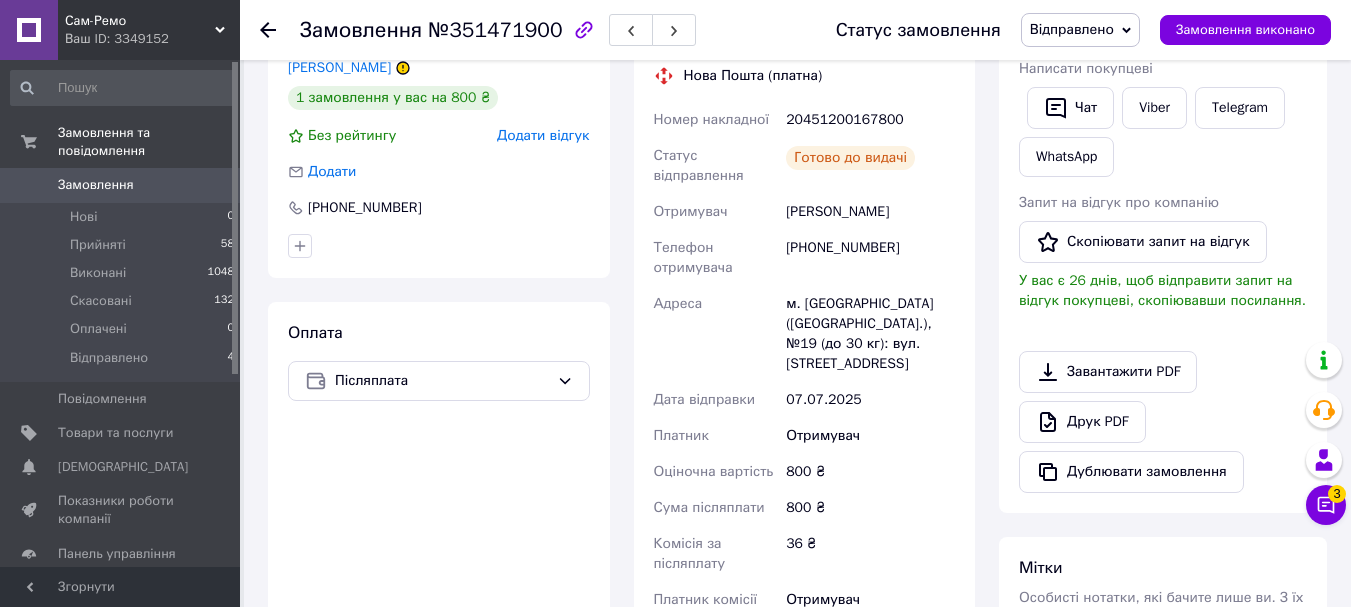 scroll, scrollTop: 100, scrollLeft: 0, axis: vertical 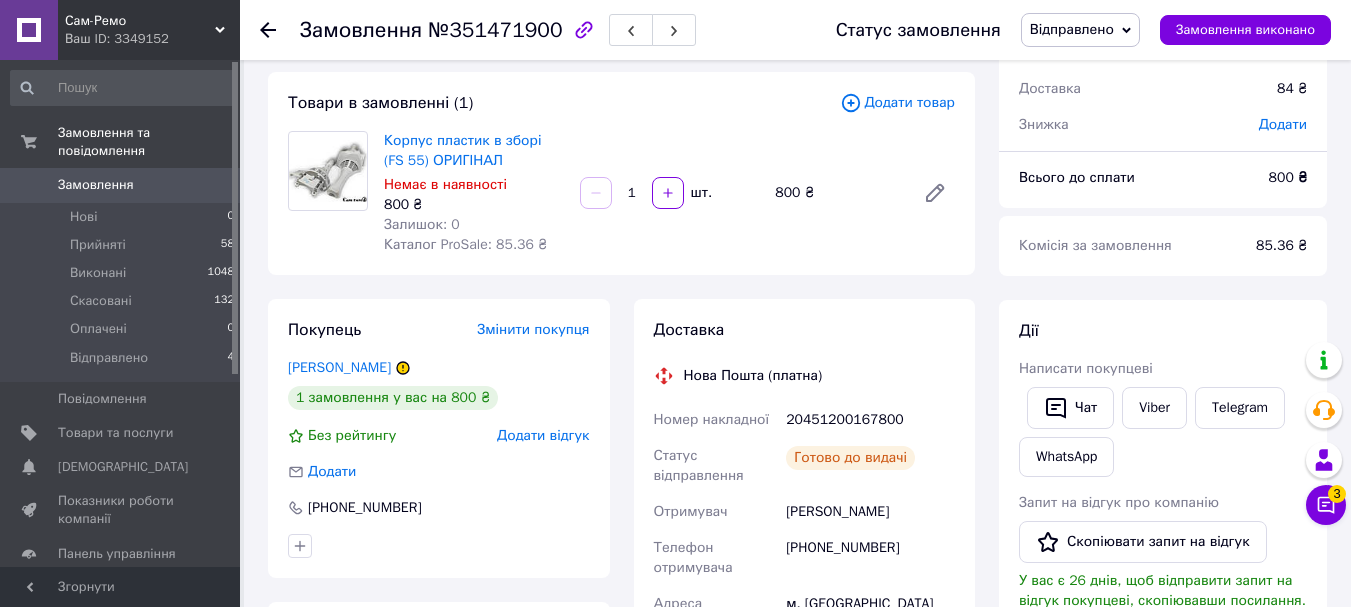 click 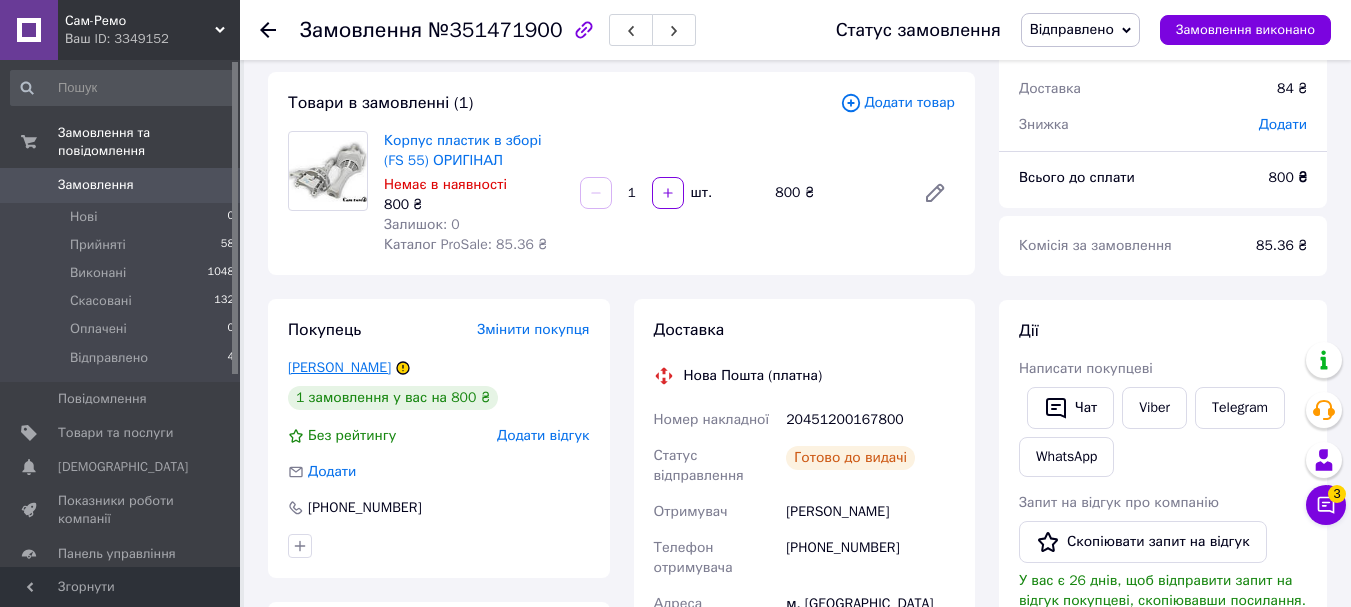 click on "[PERSON_NAME]" at bounding box center (339, 367) 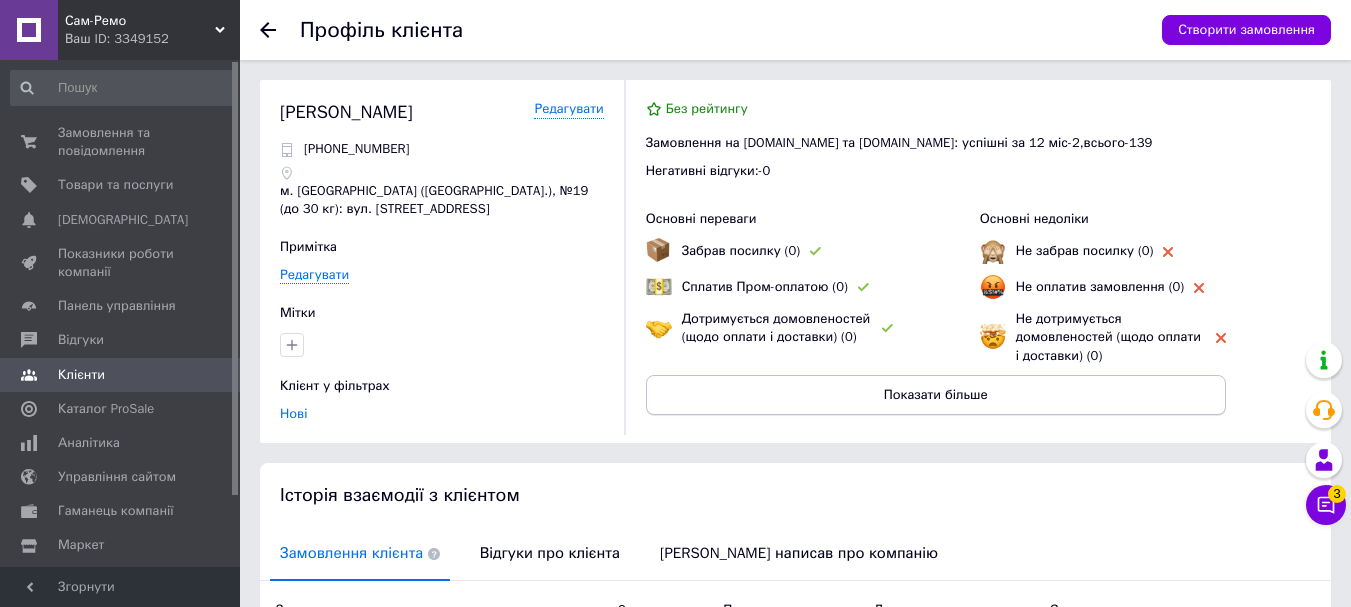 click on "Показати більше" at bounding box center [936, 395] 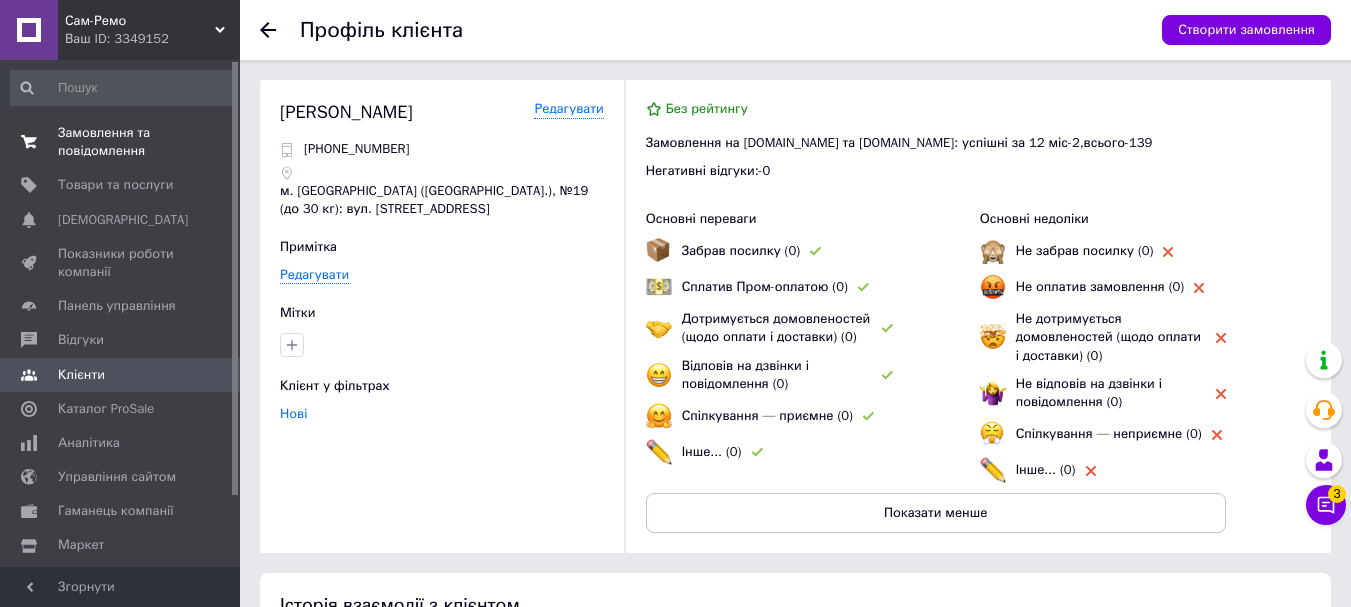 click on "Замовлення та повідомлення" at bounding box center (121, 142) 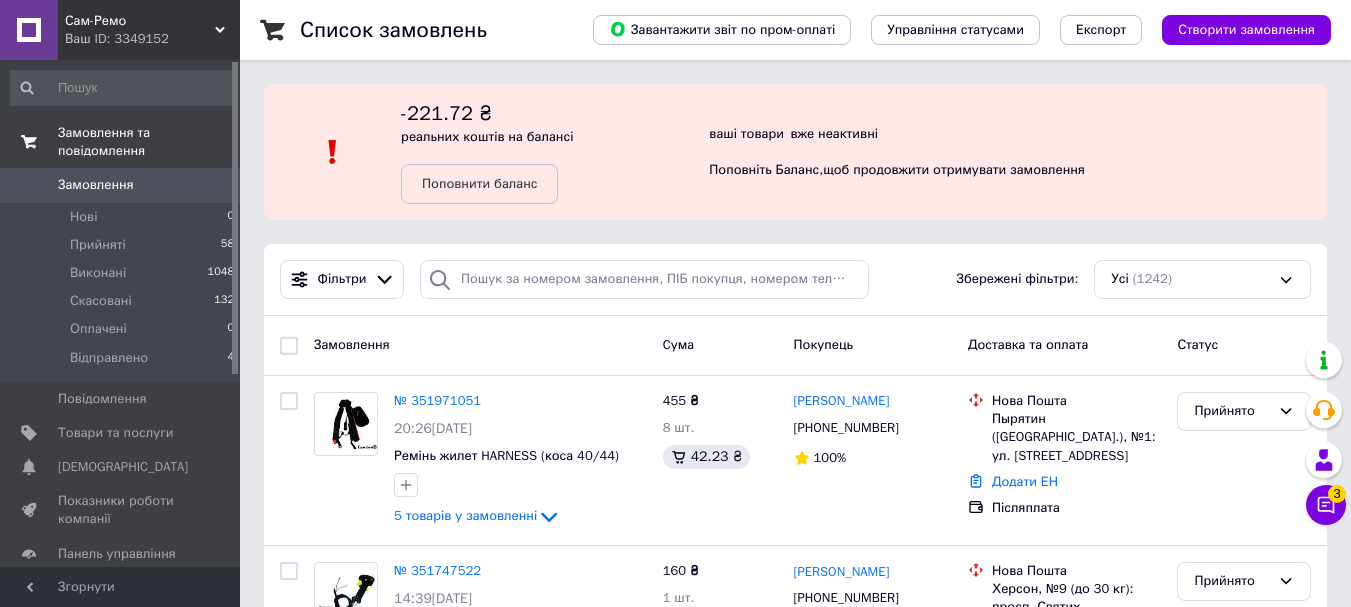 click on "Замовлення та повідомлення" at bounding box center [149, 142] 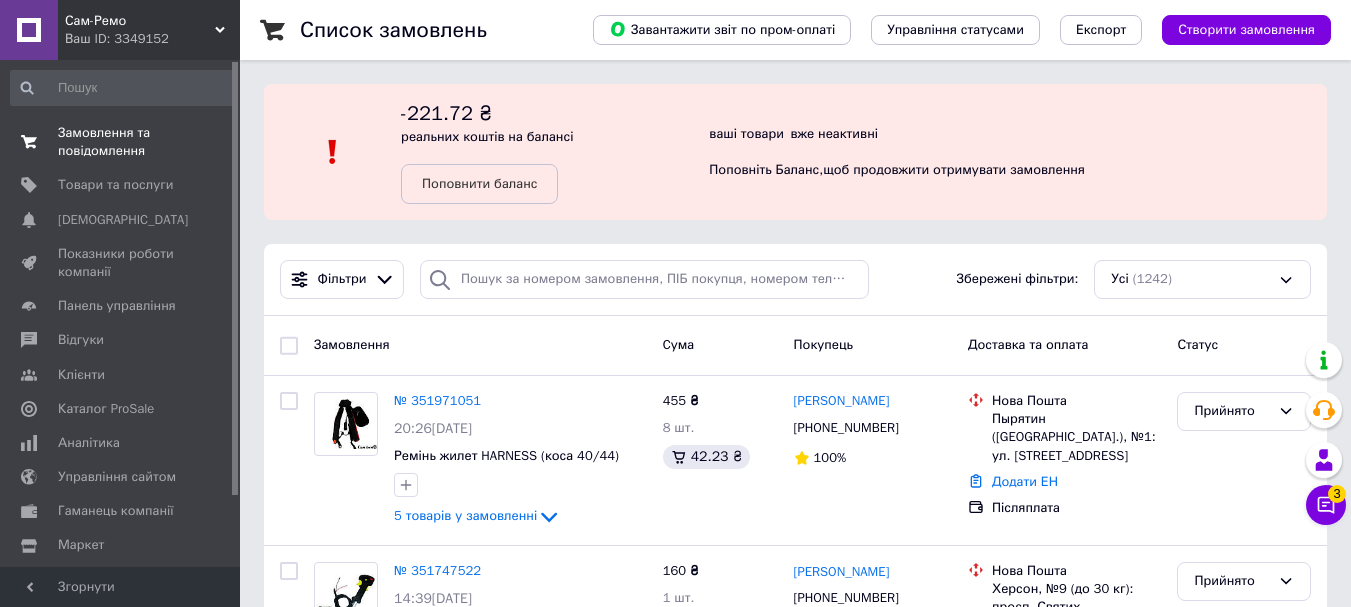 click on "Замовлення та повідомлення" at bounding box center (121, 142) 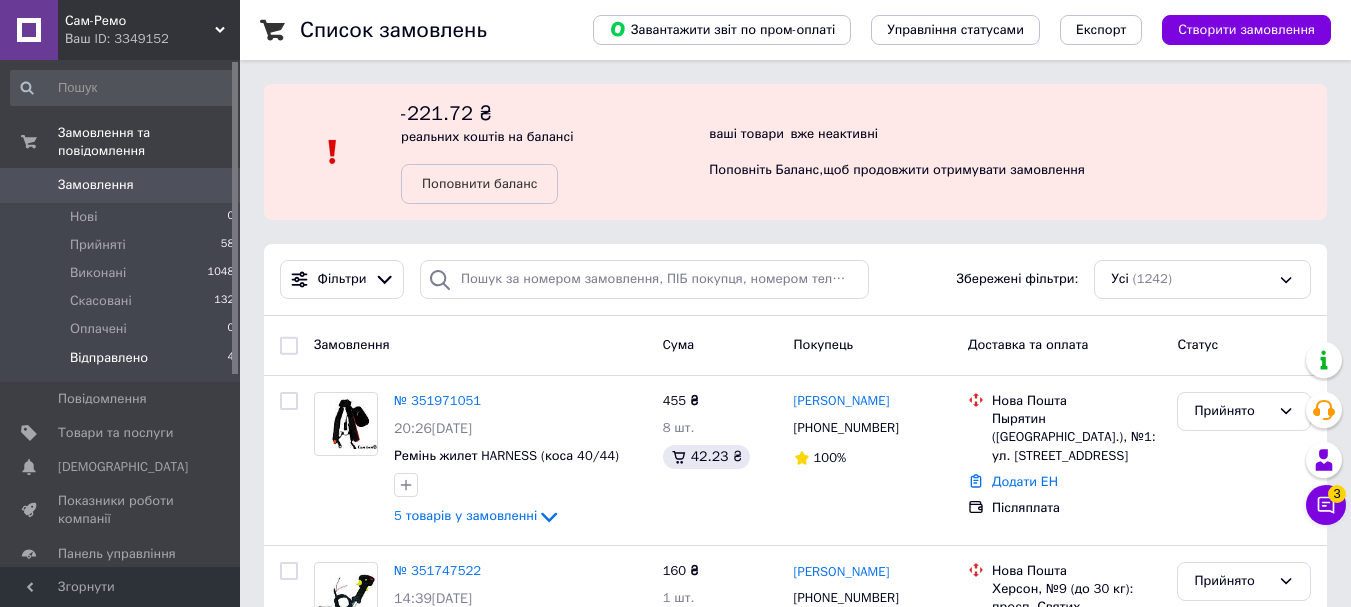 click on "Відправлено" at bounding box center (109, 358) 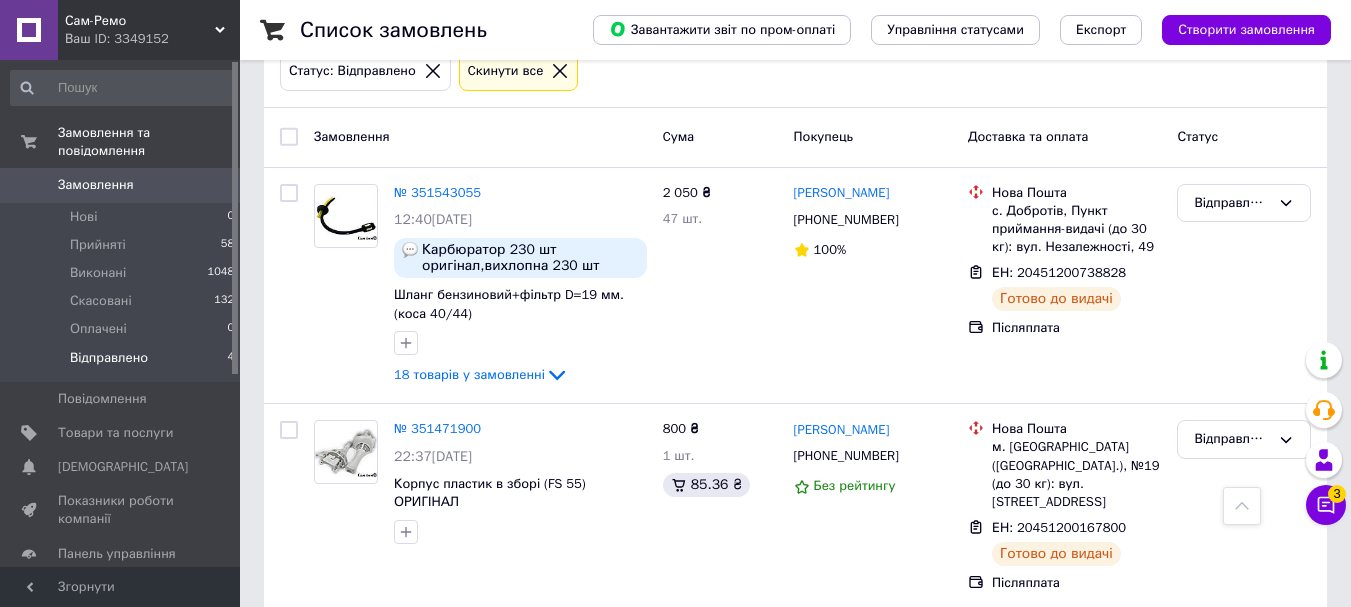 scroll, scrollTop: 0, scrollLeft: 0, axis: both 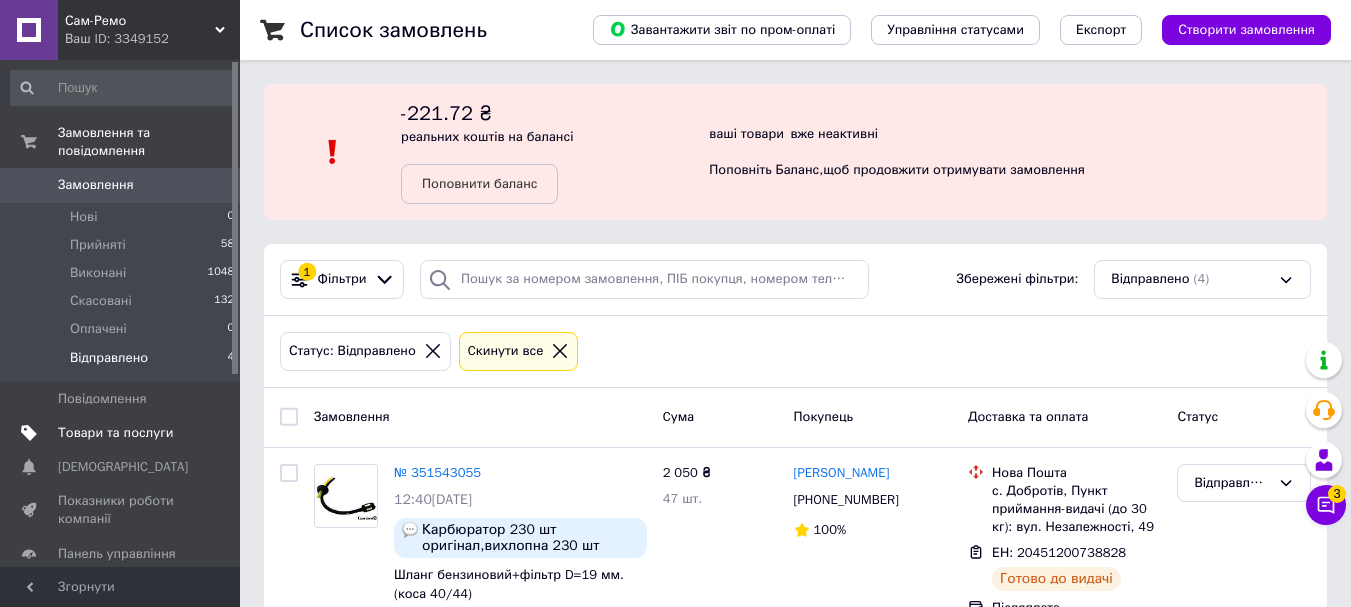 click on "Товари та послуги" at bounding box center (115, 433) 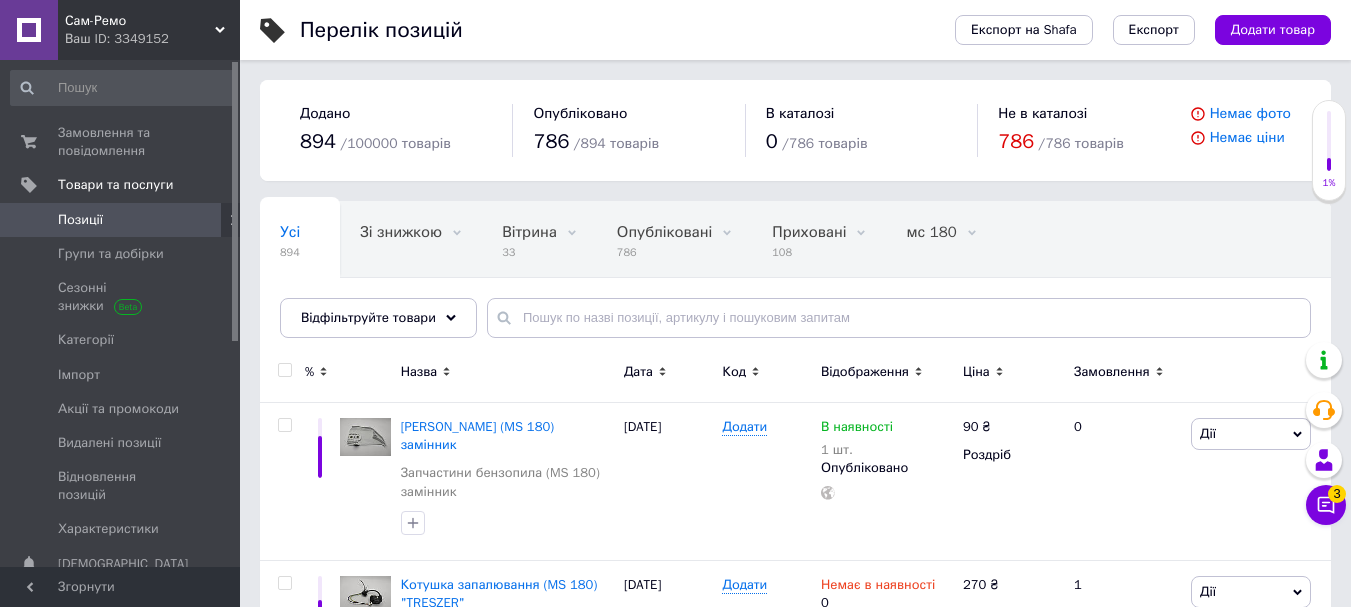 scroll, scrollTop: 200, scrollLeft: 0, axis: vertical 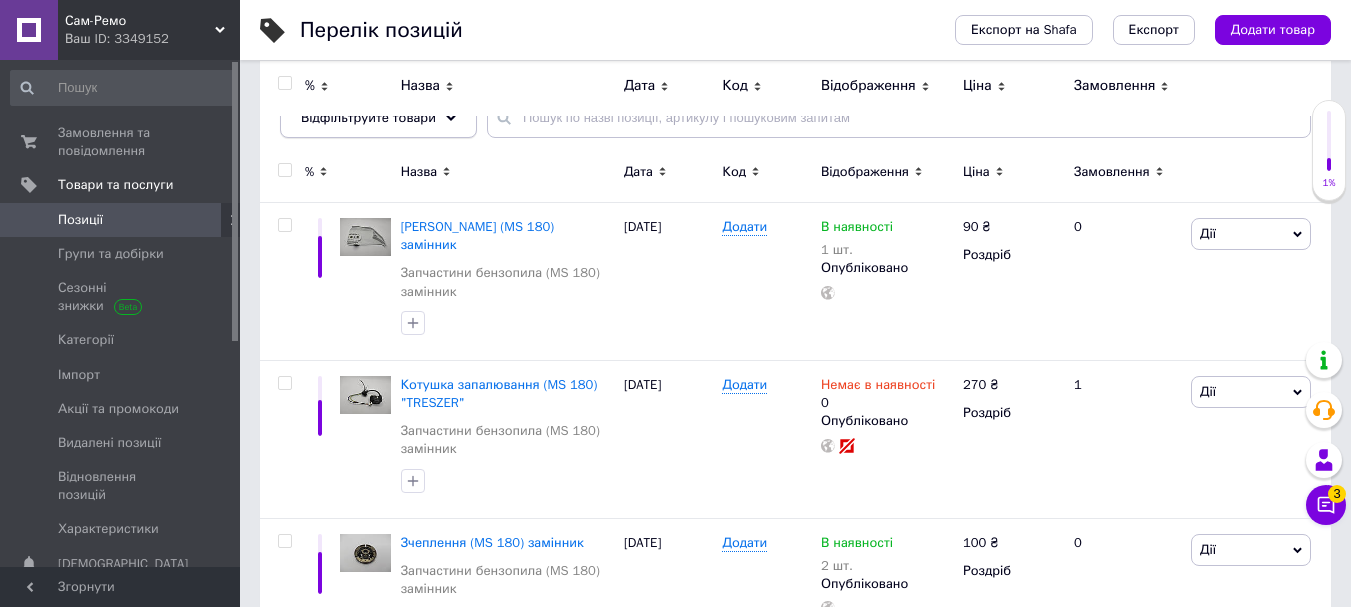 click on "Відфільтруйте товари" at bounding box center (378, 118) 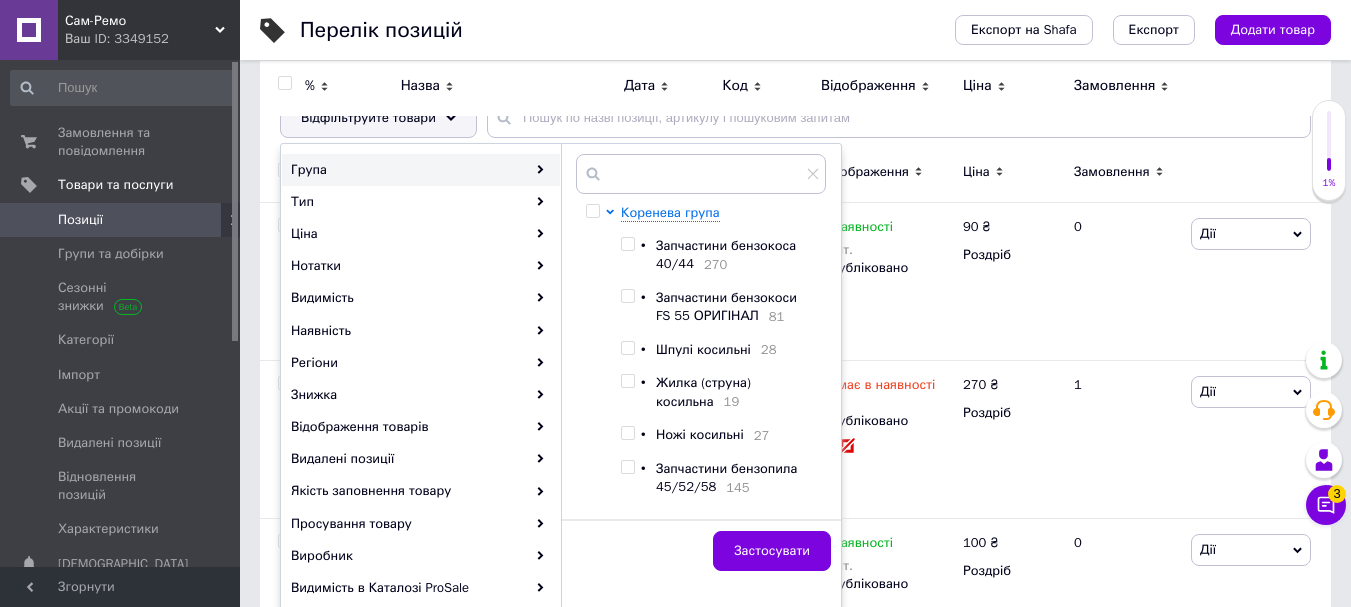 click at bounding box center [627, 244] 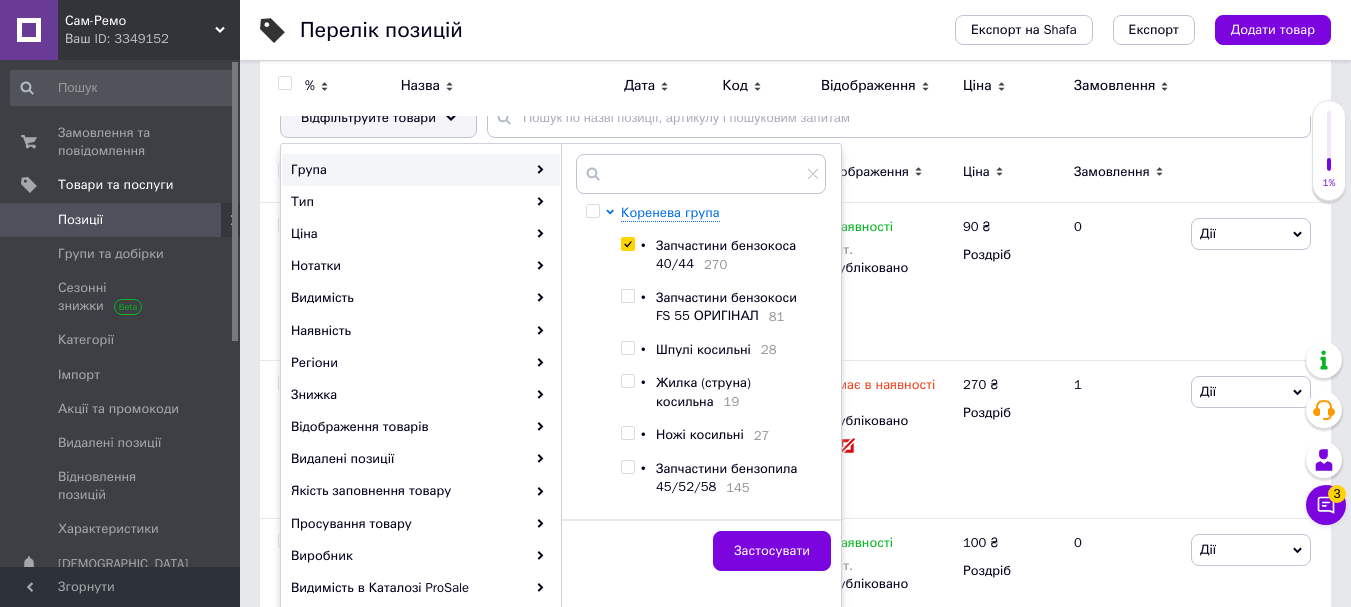 checkbox on "true" 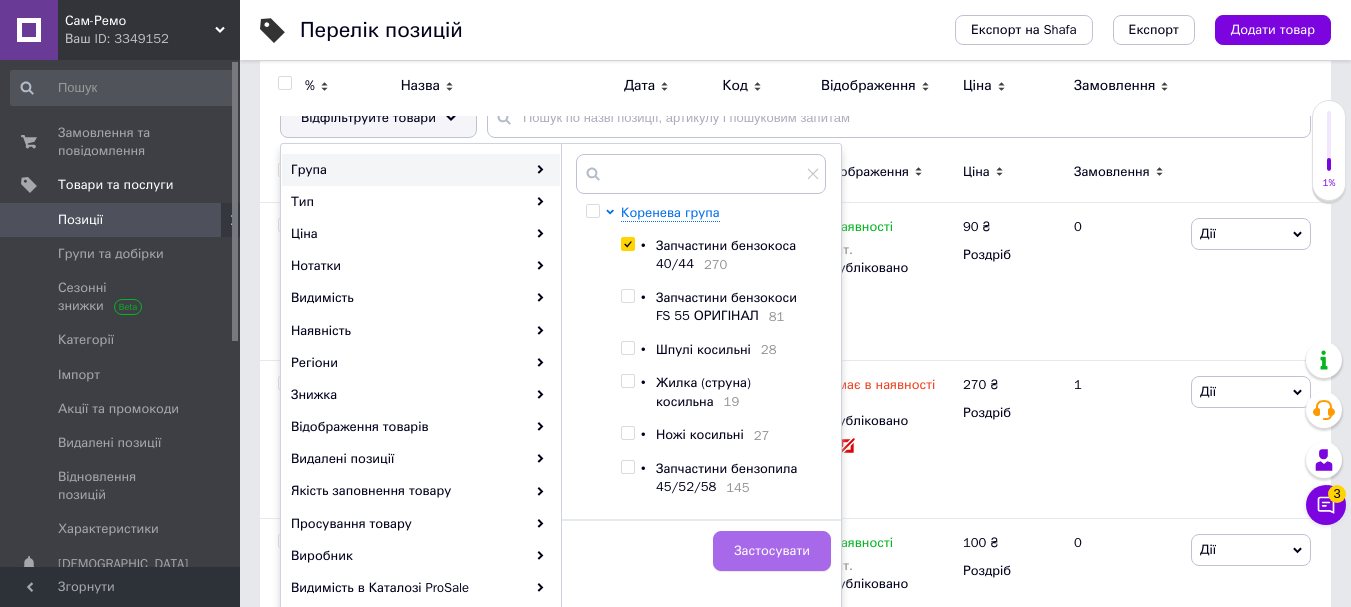 click on "Застосувати" at bounding box center [772, 551] 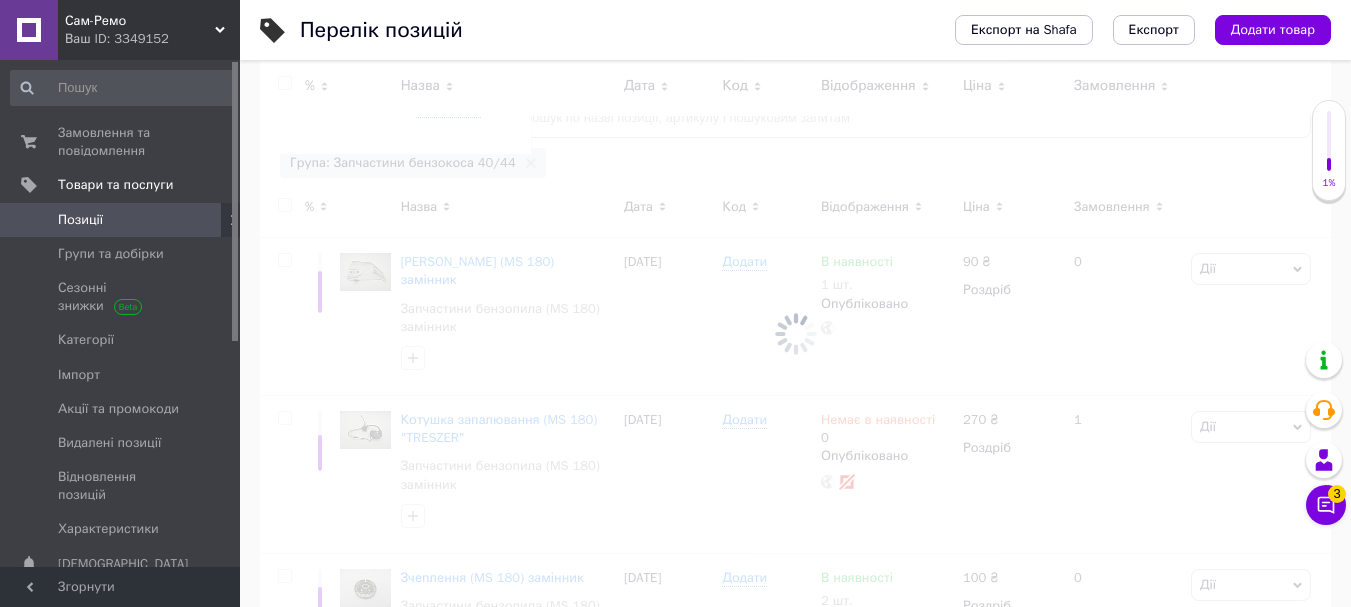 scroll, scrollTop: 0, scrollLeft: 198, axis: horizontal 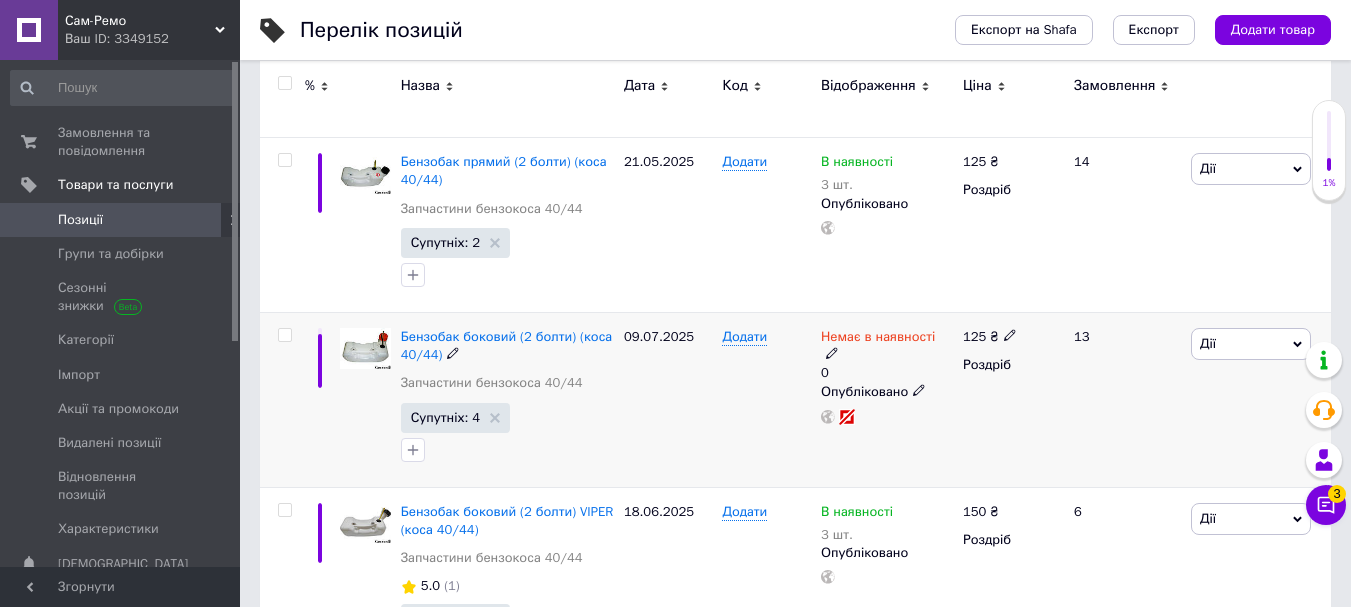 click 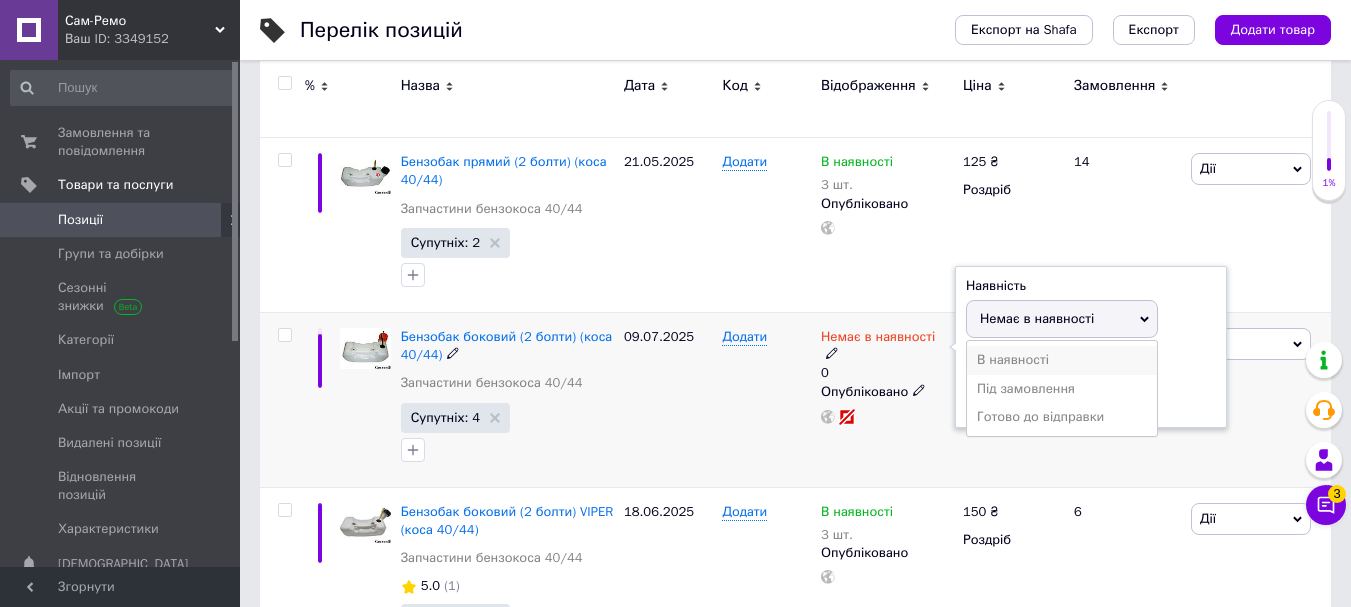 click on "В наявності" at bounding box center (1062, 360) 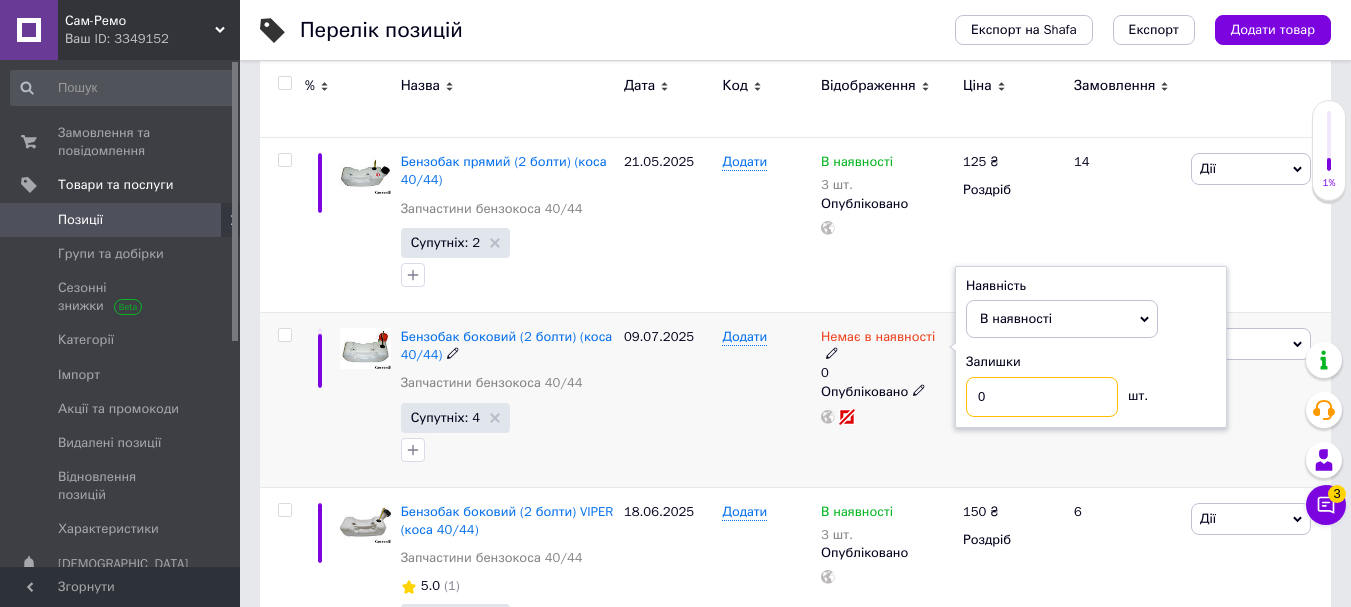 drag, startPoint x: 1013, startPoint y: 402, endPoint x: 937, endPoint y: 404, distance: 76.02631 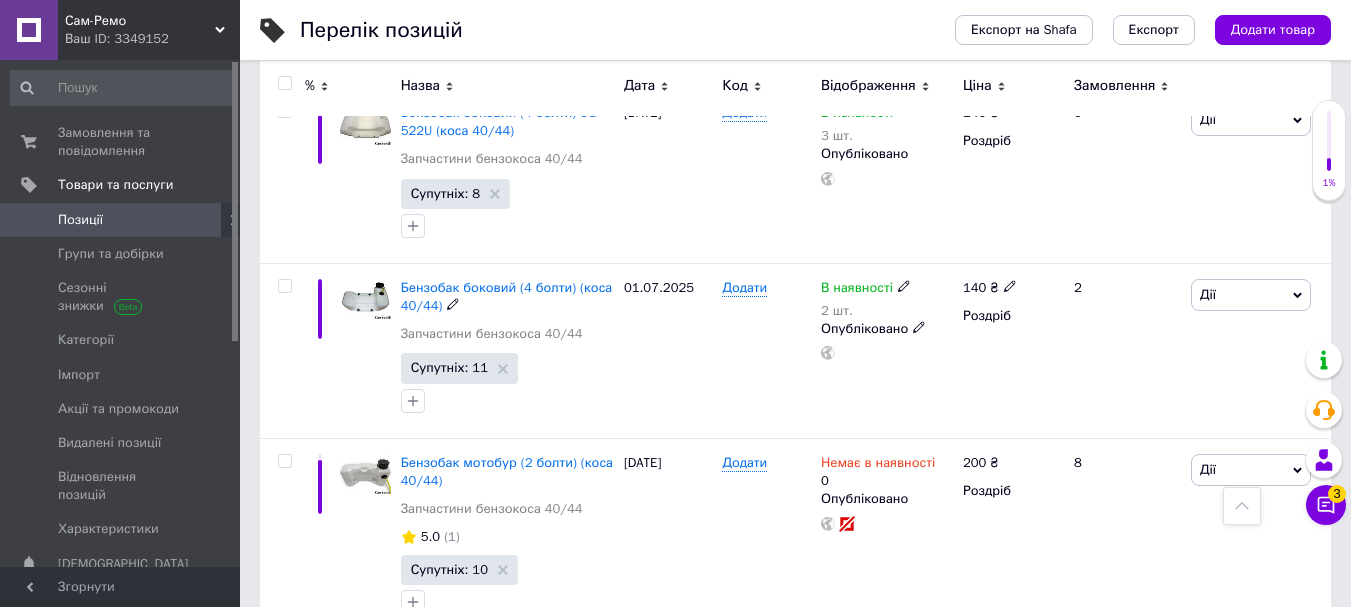 scroll, scrollTop: 1000, scrollLeft: 0, axis: vertical 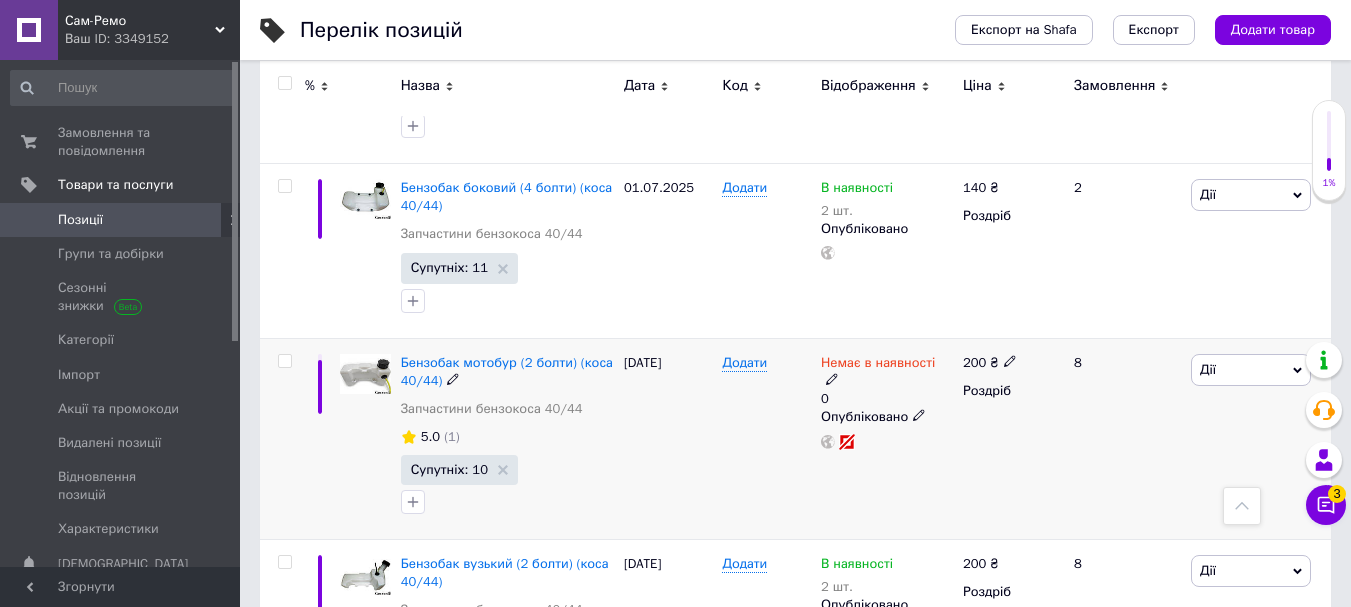 click 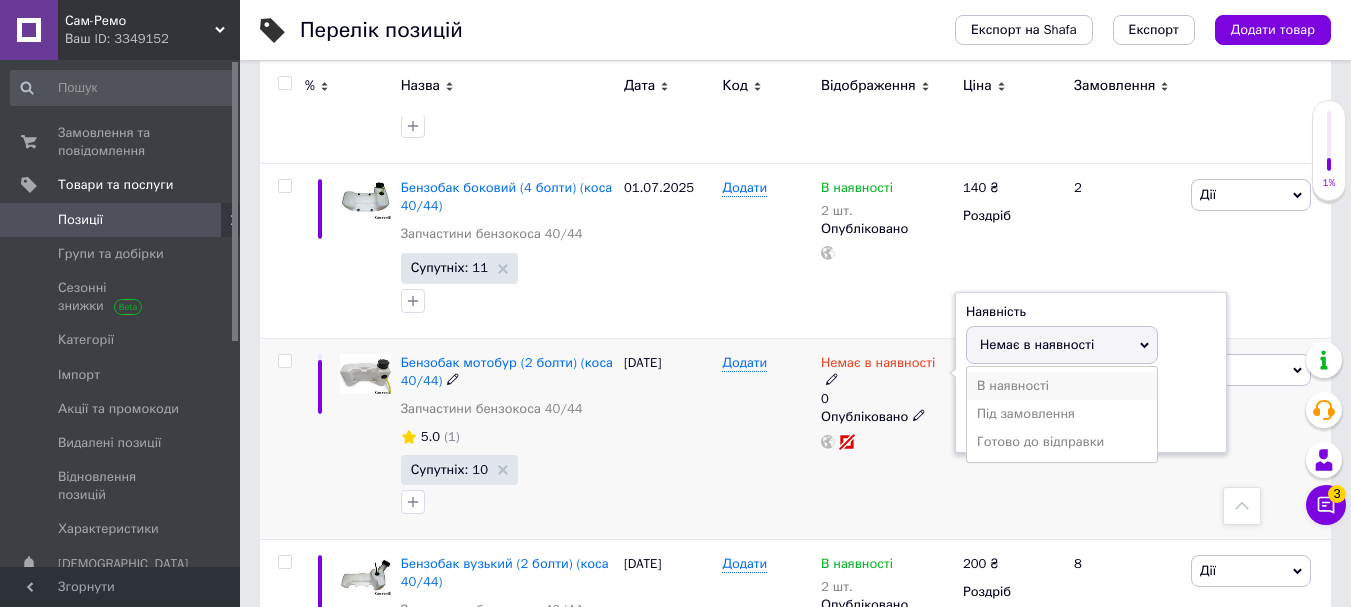 click on "В наявності" at bounding box center [1062, 386] 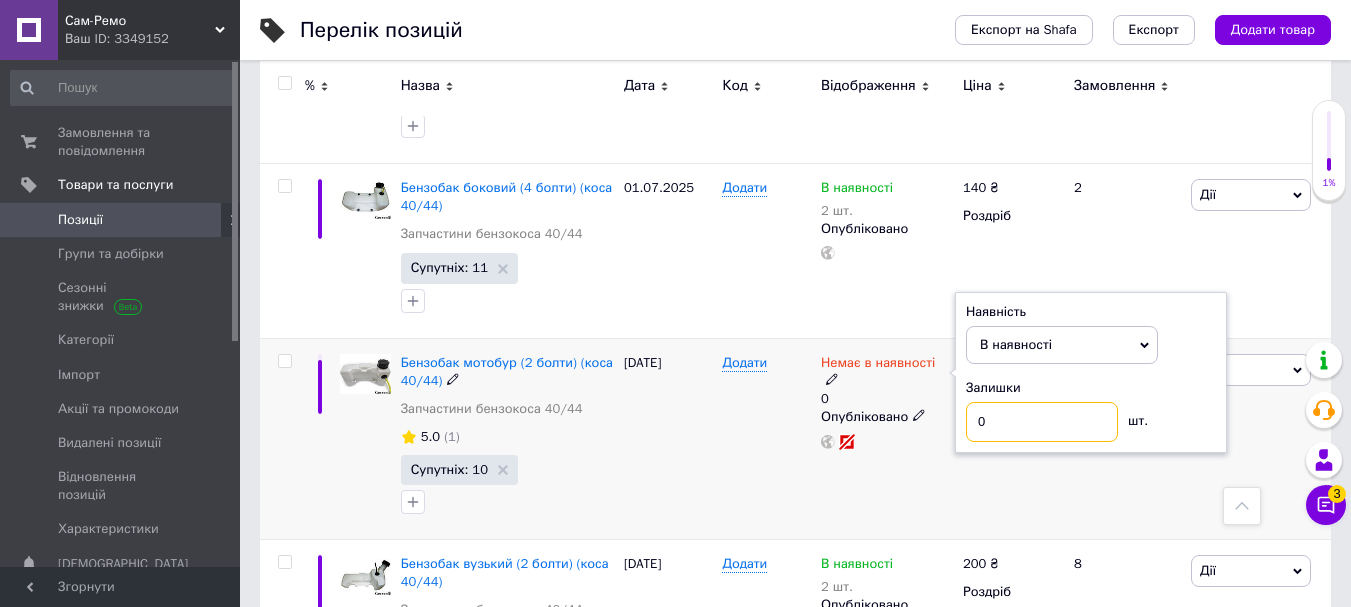 drag, startPoint x: 1021, startPoint y: 426, endPoint x: 875, endPoint y: 434, distance: 146.21901 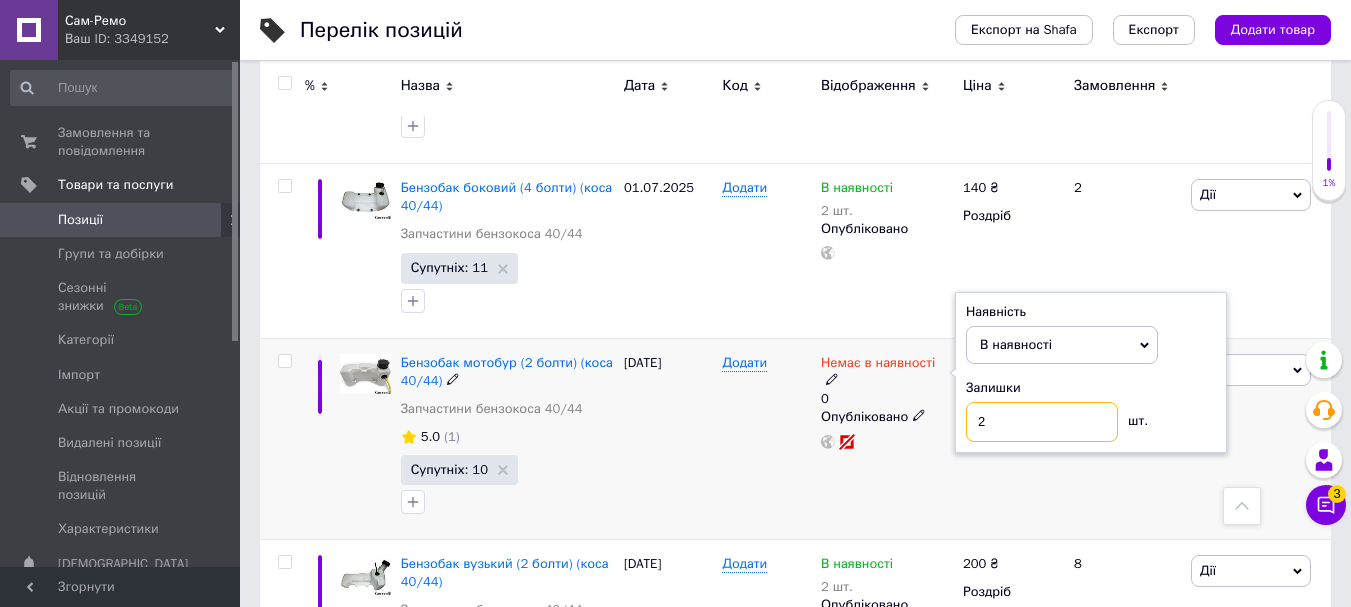 type on "2" 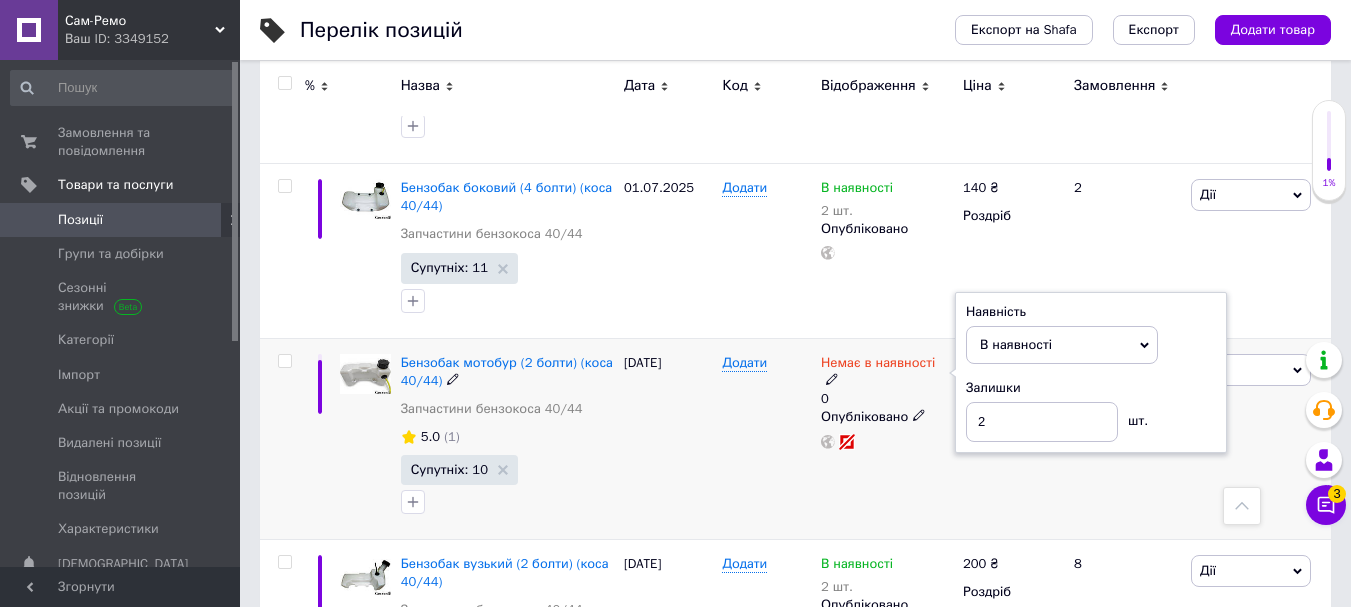click on "Додати" at bounding box center (766, 438) 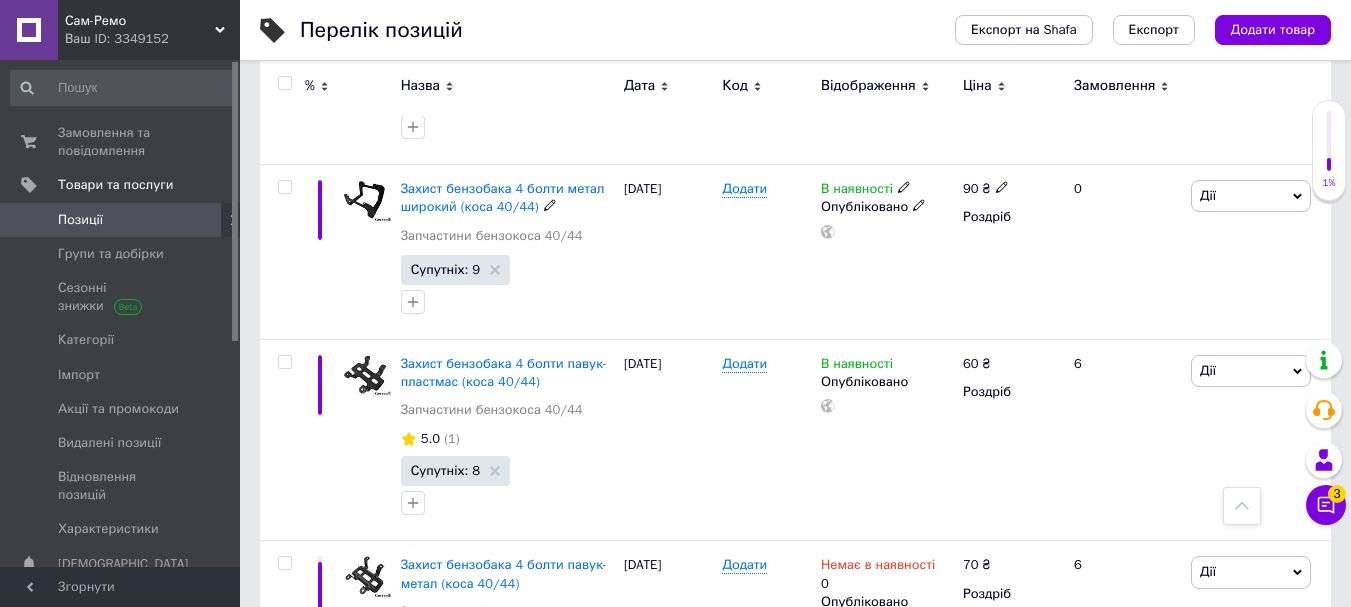 scroll, scrollTop: 6000, scrollLeft: 0, axis: vertical 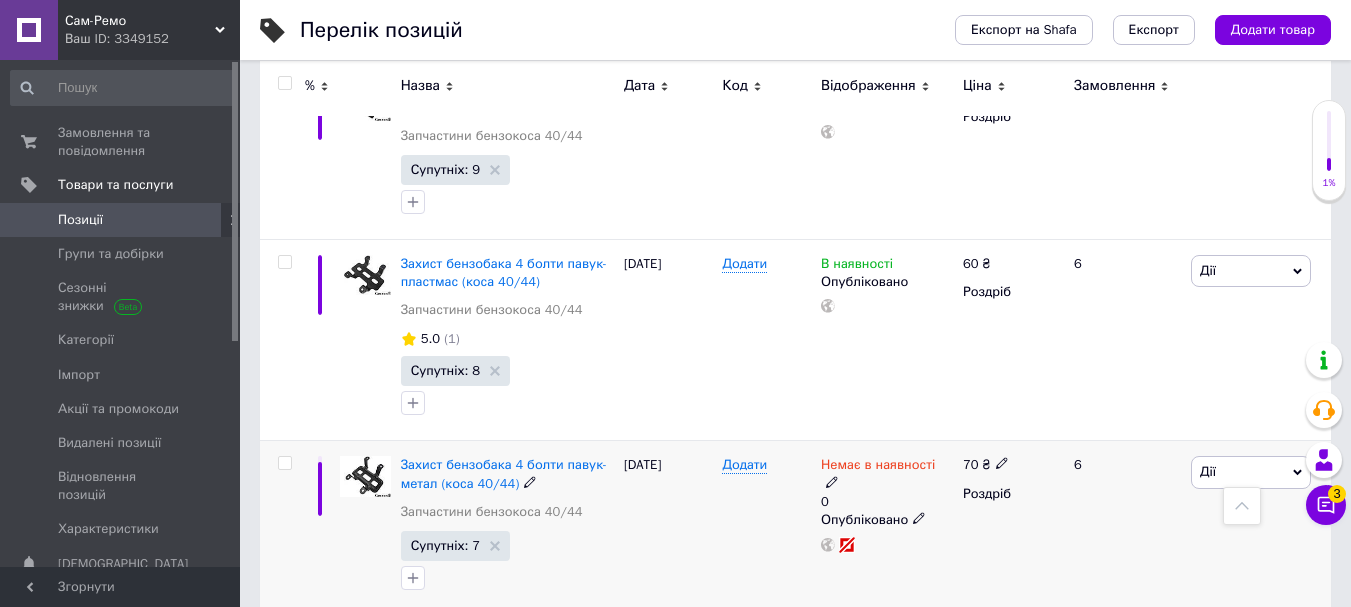 click 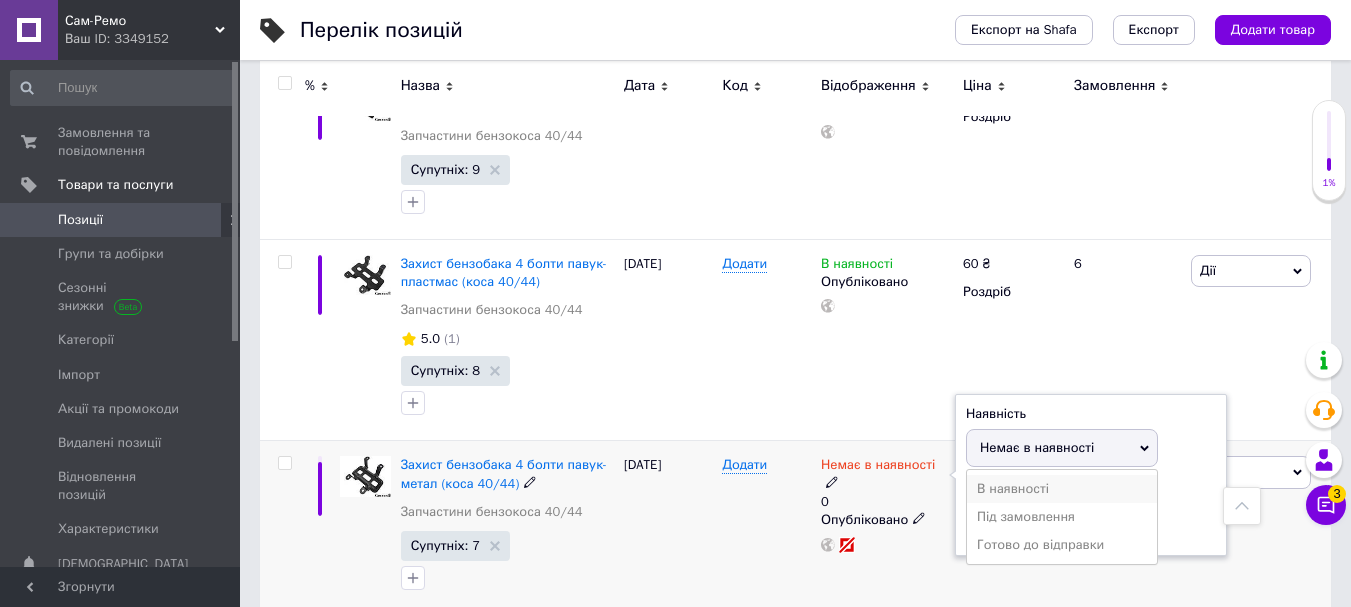 click on "В наявності" at bounding box center (1062, 489) 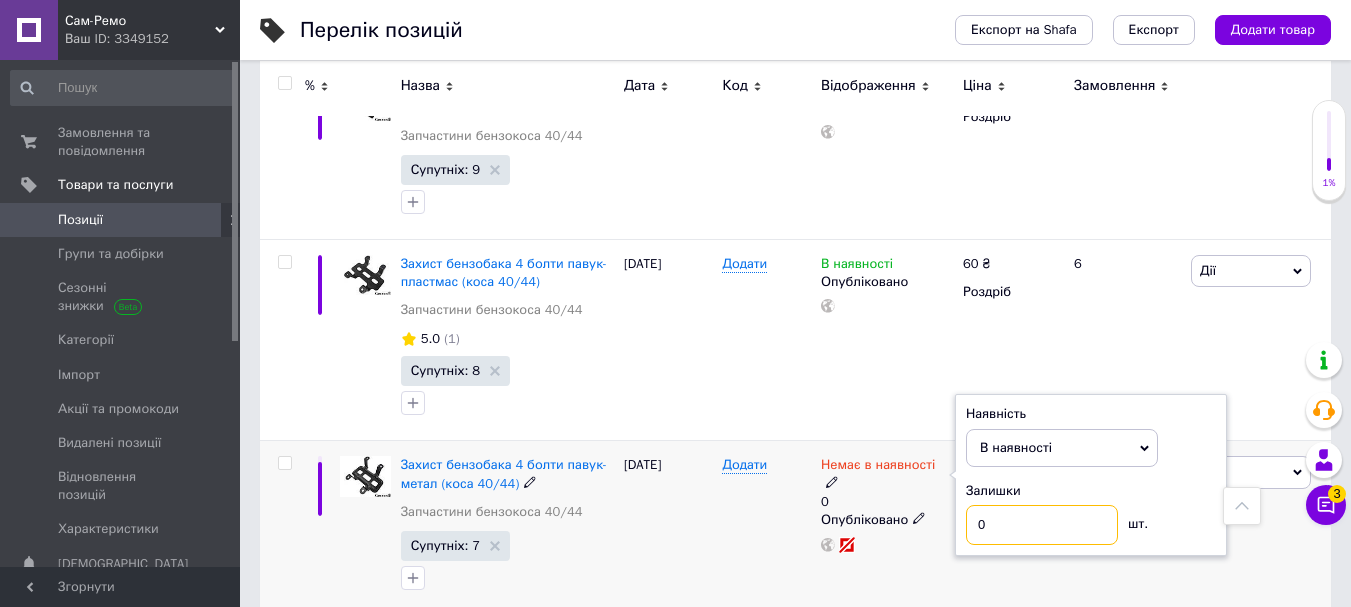 drag, startPoint x: 1009, startPoint y: 485, endPoint x: 925, endPoint y: 495, distance: 84.59315 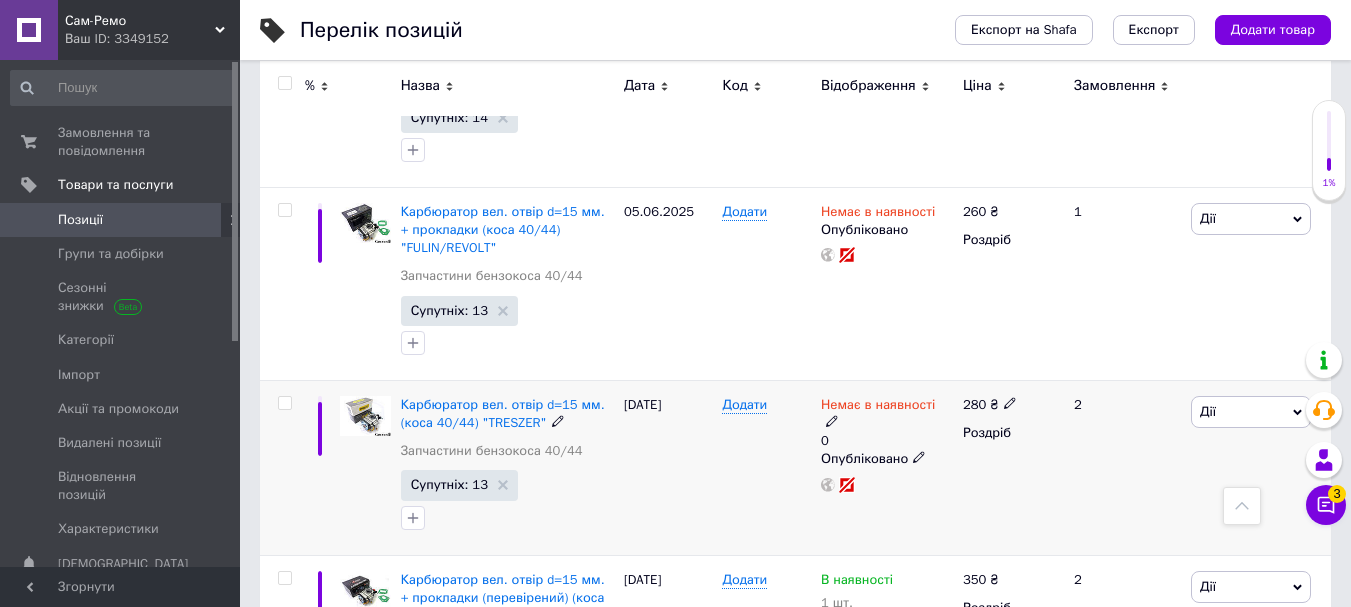 scroll, scrollTop: 8600, scrollLeft: 0, axis: vertical 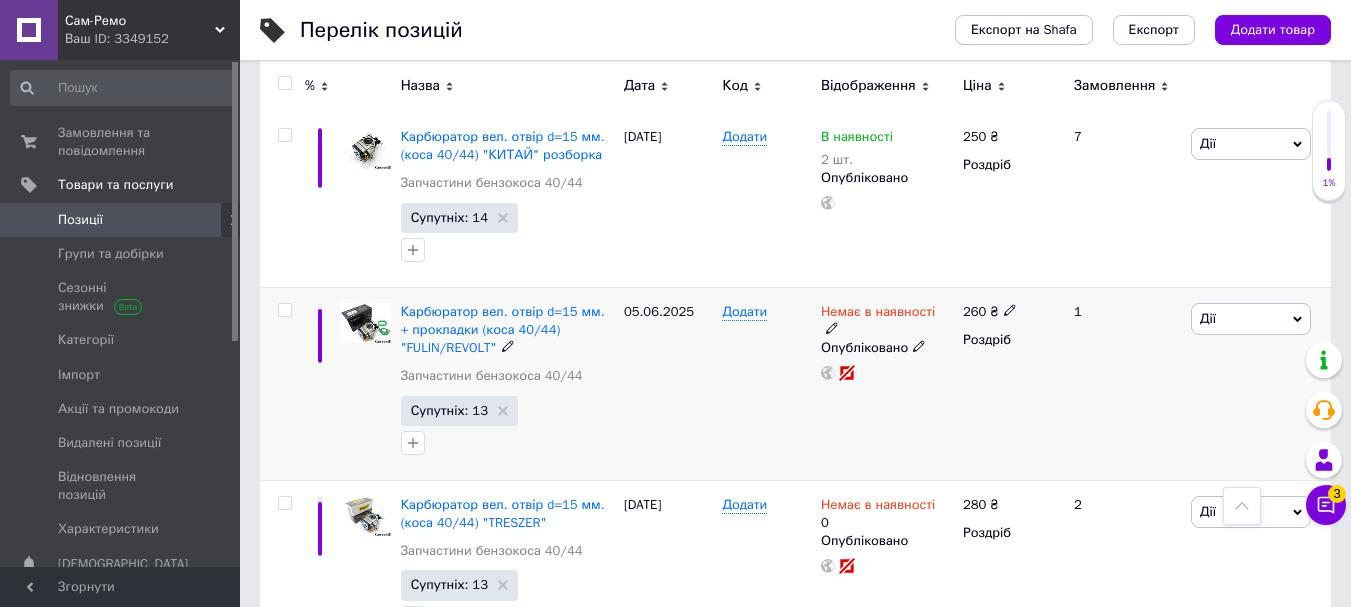 click 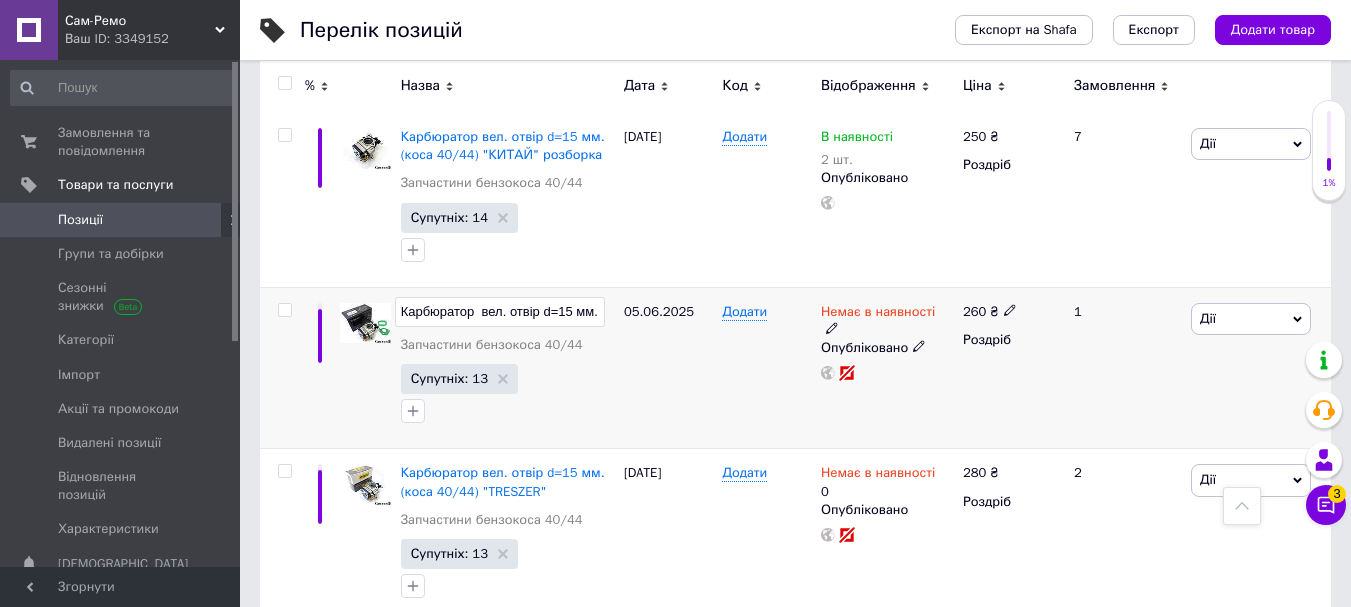 scroll, scrollTop: 0, scrollLeft: 257, axis: horizontal 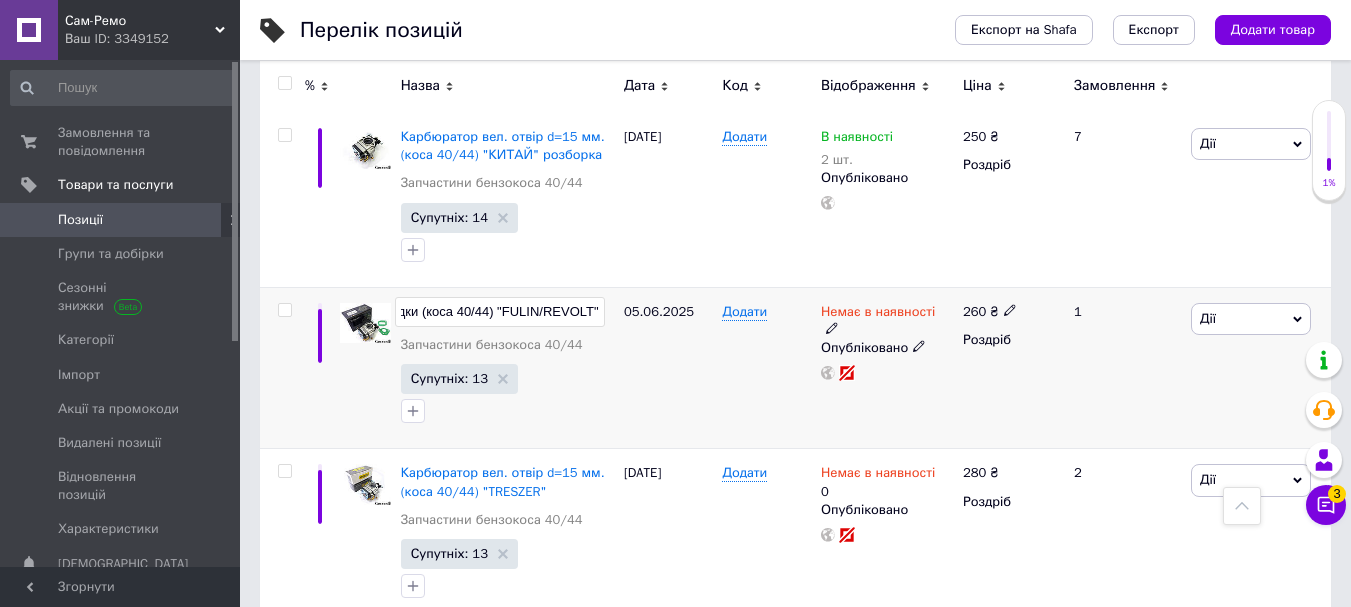 click on "Карбюратор  вел. отвір d=15 мм. + прокладки (коса 40/44) "FULIN/REVOLT"" at bounding box center [500, 312] 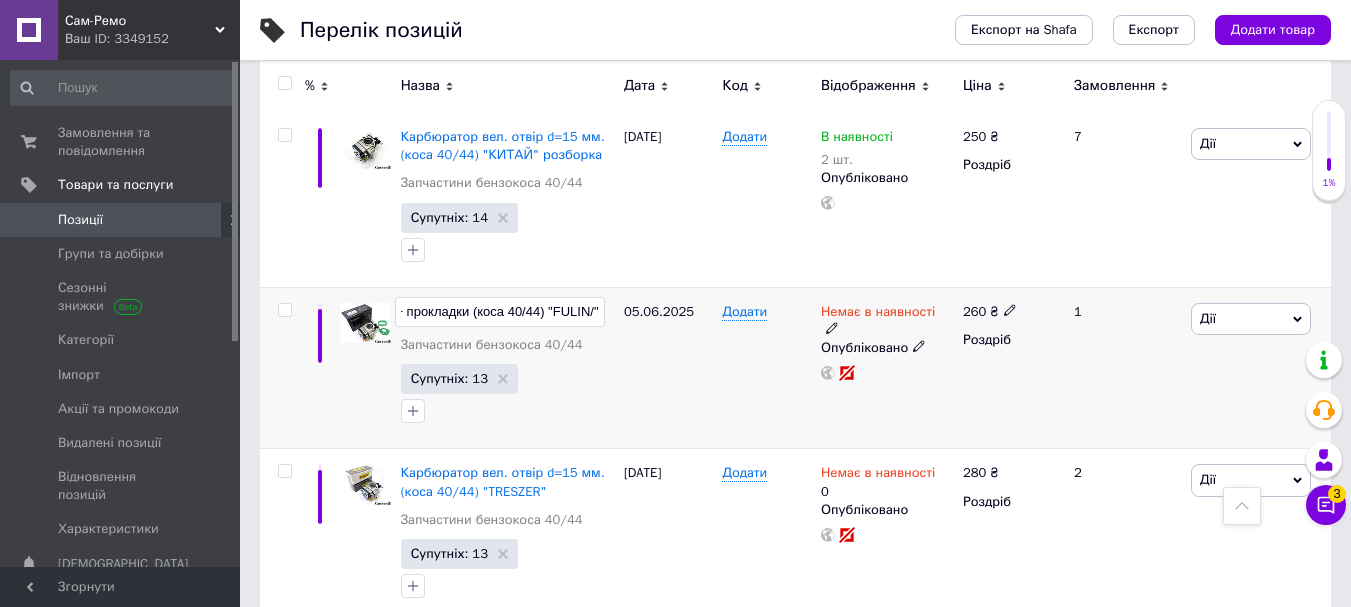 type on "Карбюратор  вел. отвір d=15 мм. + прокладки (коса 40/44) "FULIN"" 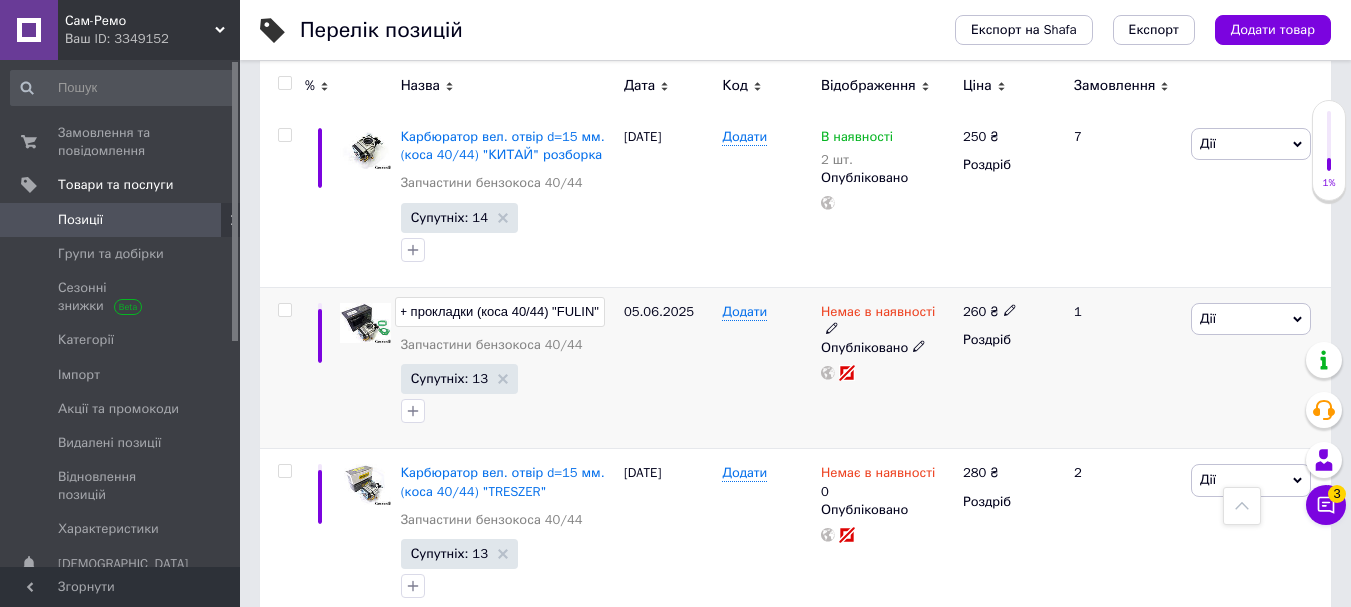 scroll, scrollTop: 0, scrollLeft: 202, axis: horizontal 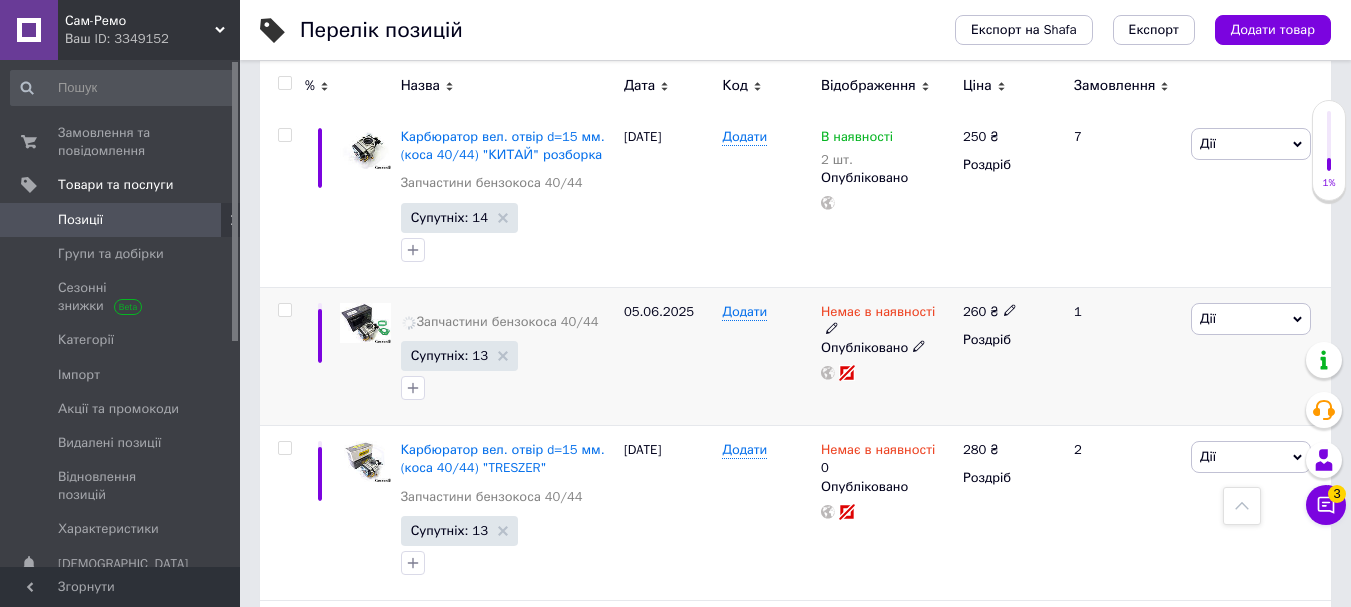 click 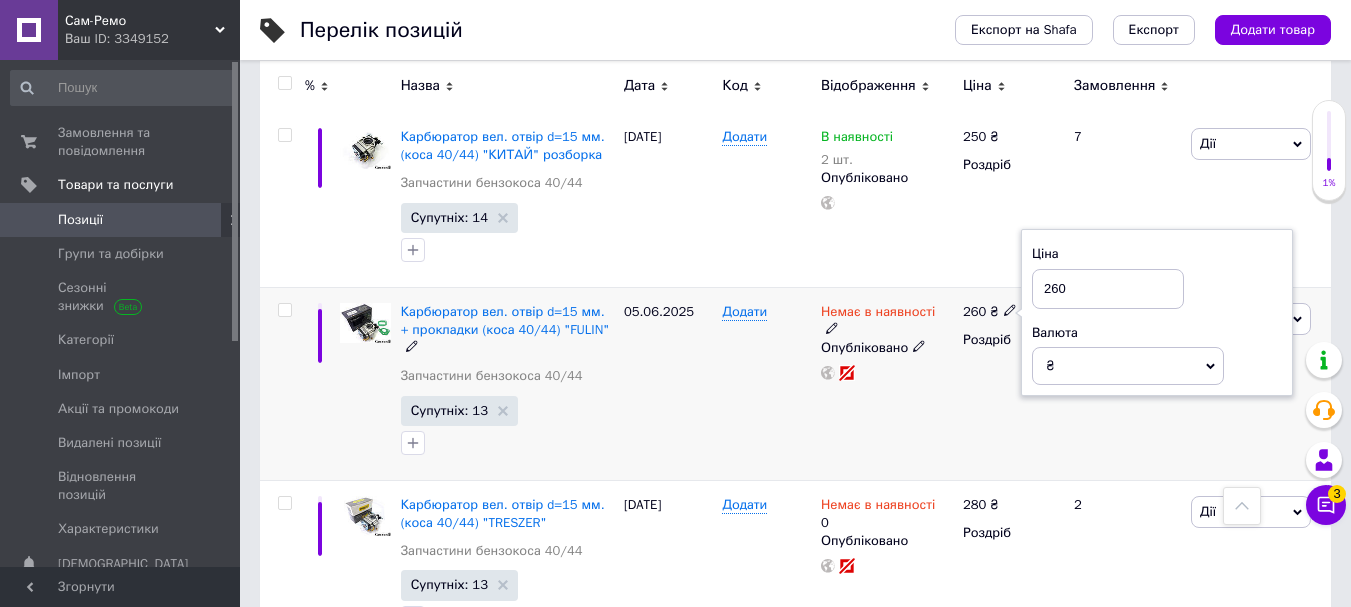 drag, startPoint x: 1074, startPoint y: 257, endPoint x: 987, endPoint y: 257, distance: 87 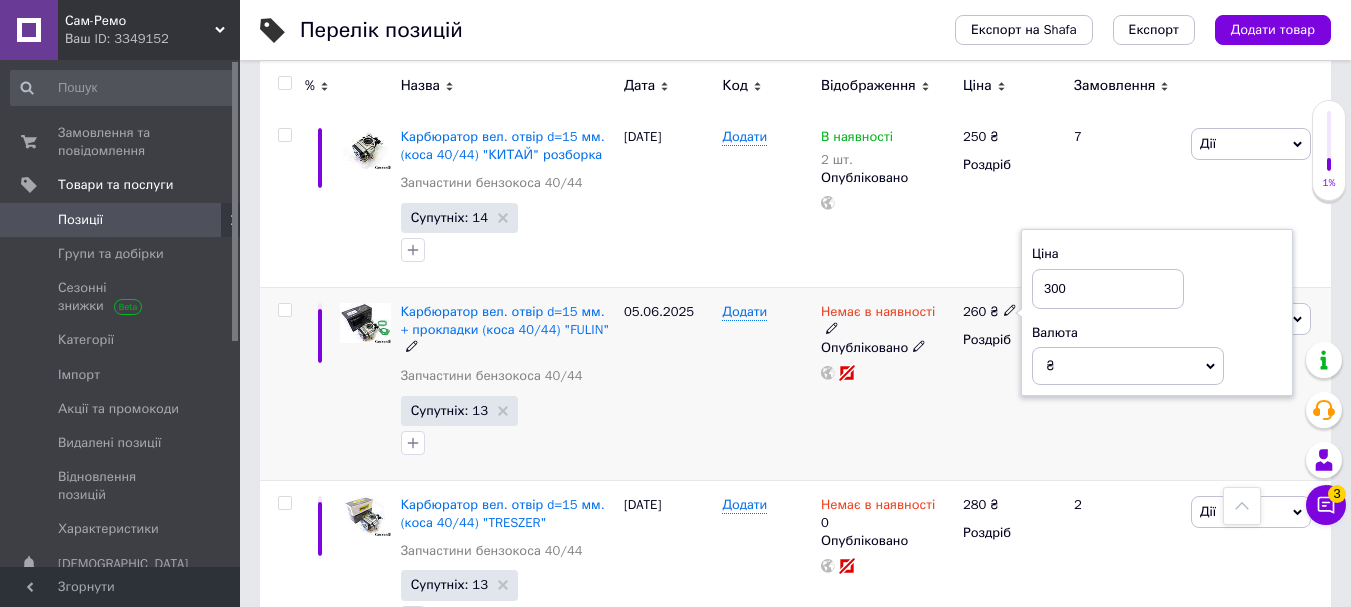 type on "300" 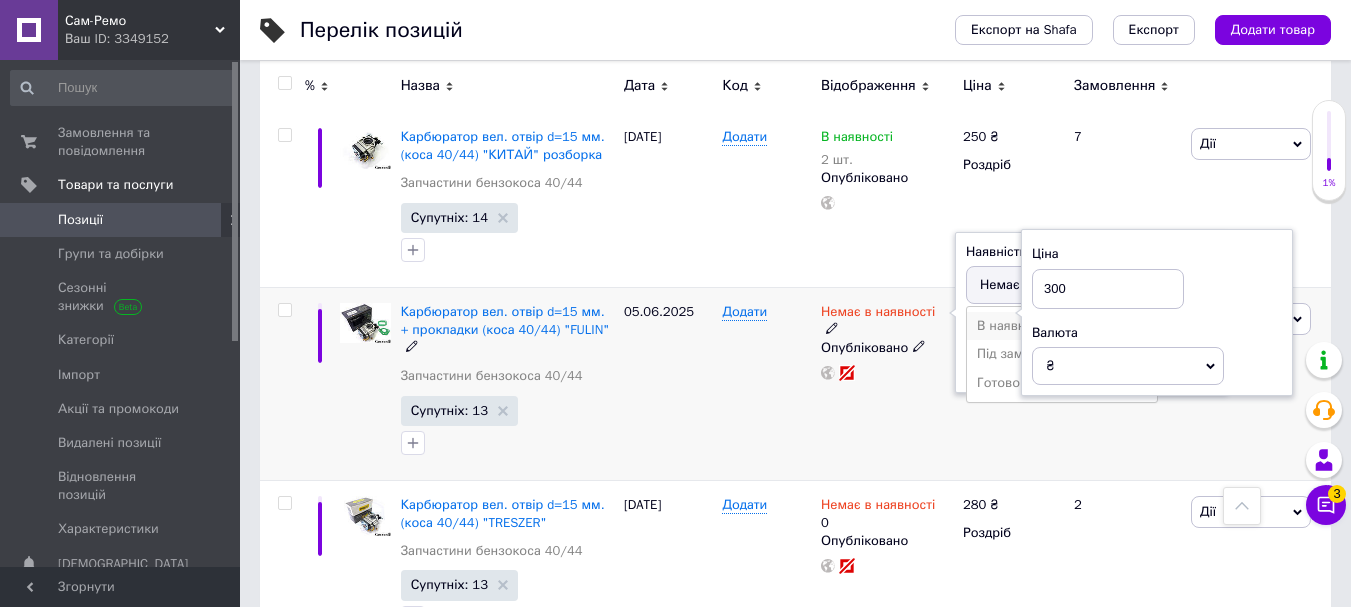 click on "В наявності" at bounding box center [1062, 326] 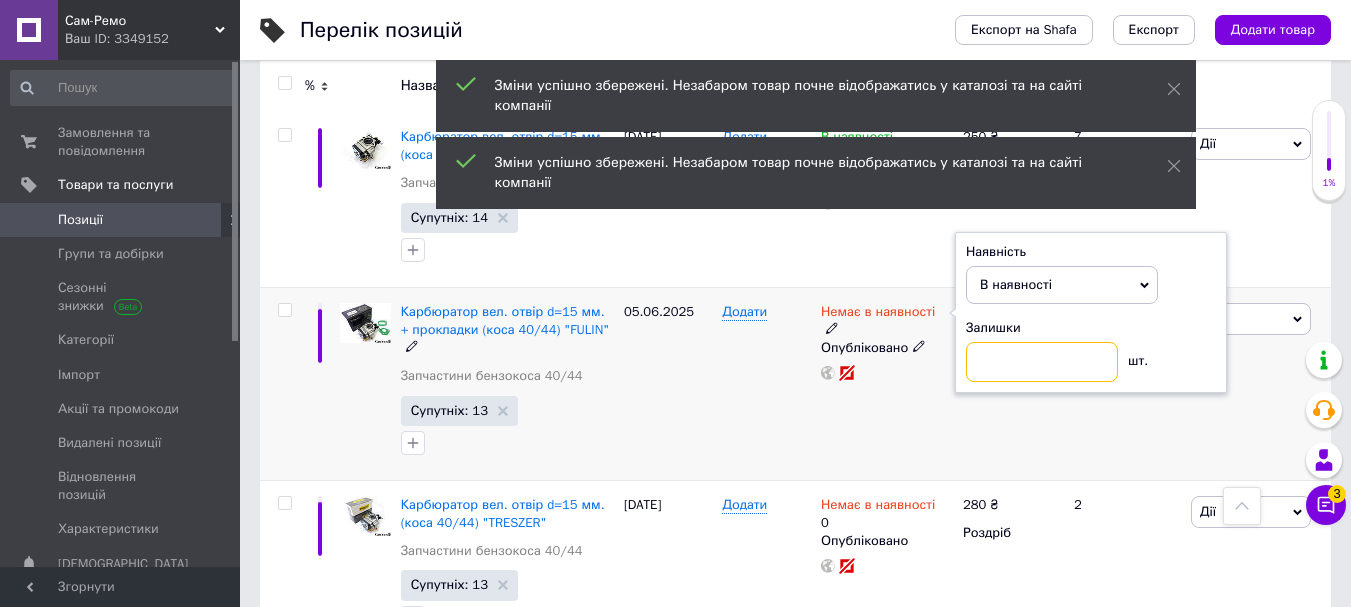 click at bounding box center (1042, 362) 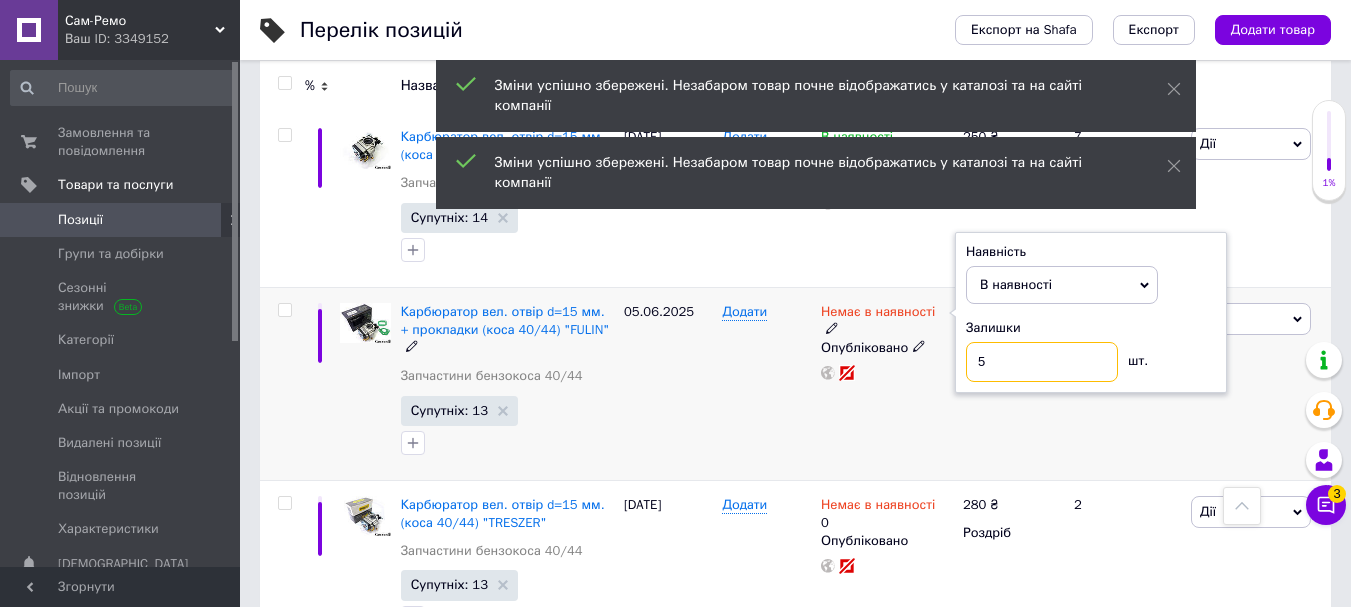 type on "5" 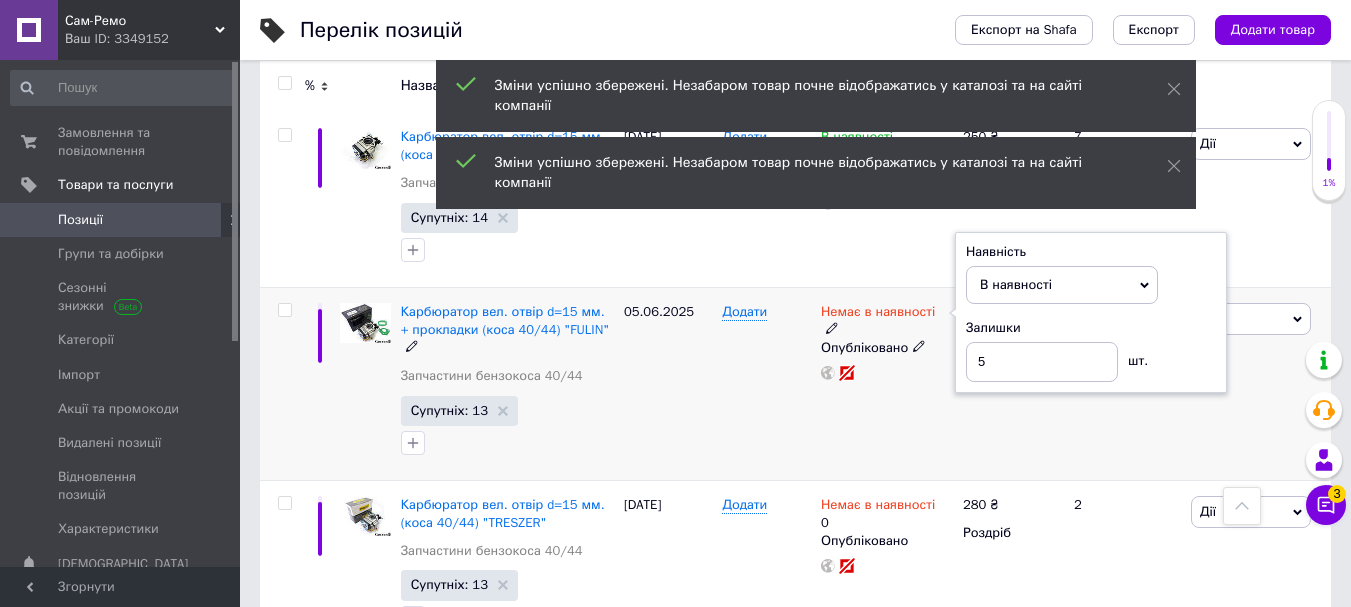 click on "Немає в наявності Наявність В наявності Немає в наявності Під замовлення Готово до відправки Залишки 5 шт. Опубліковано" at bounding box center (887, 383) 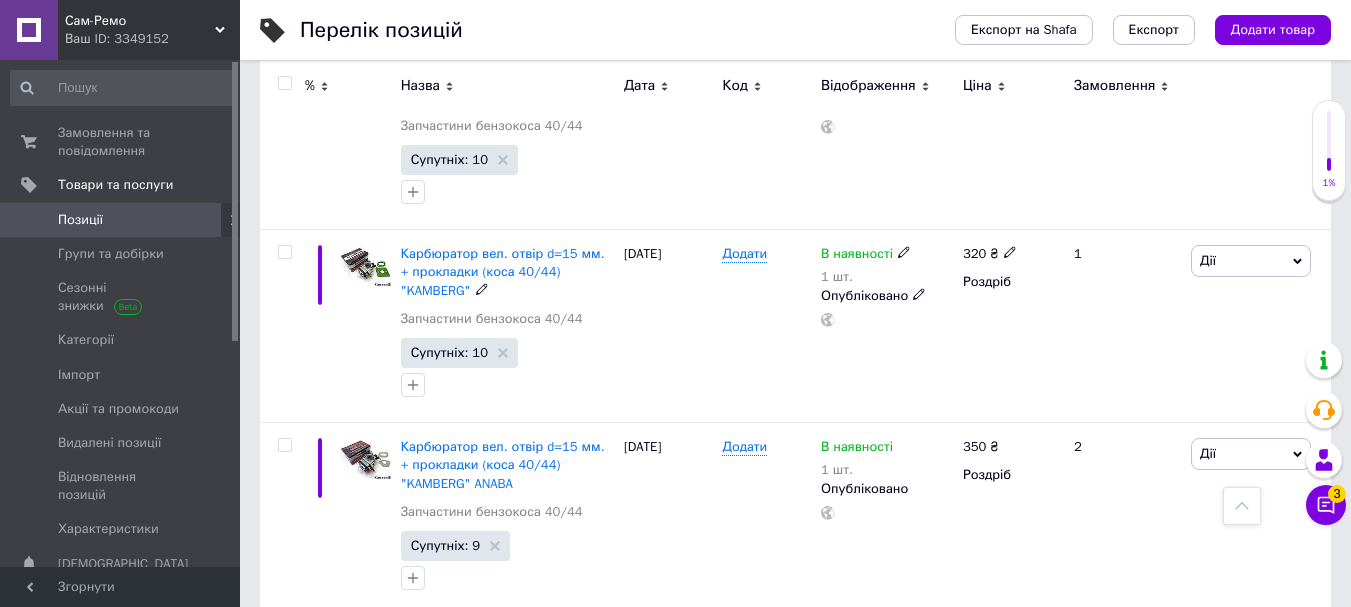 scroll, scrollTop: 9500, scrollLeft: 0, axis: vertical 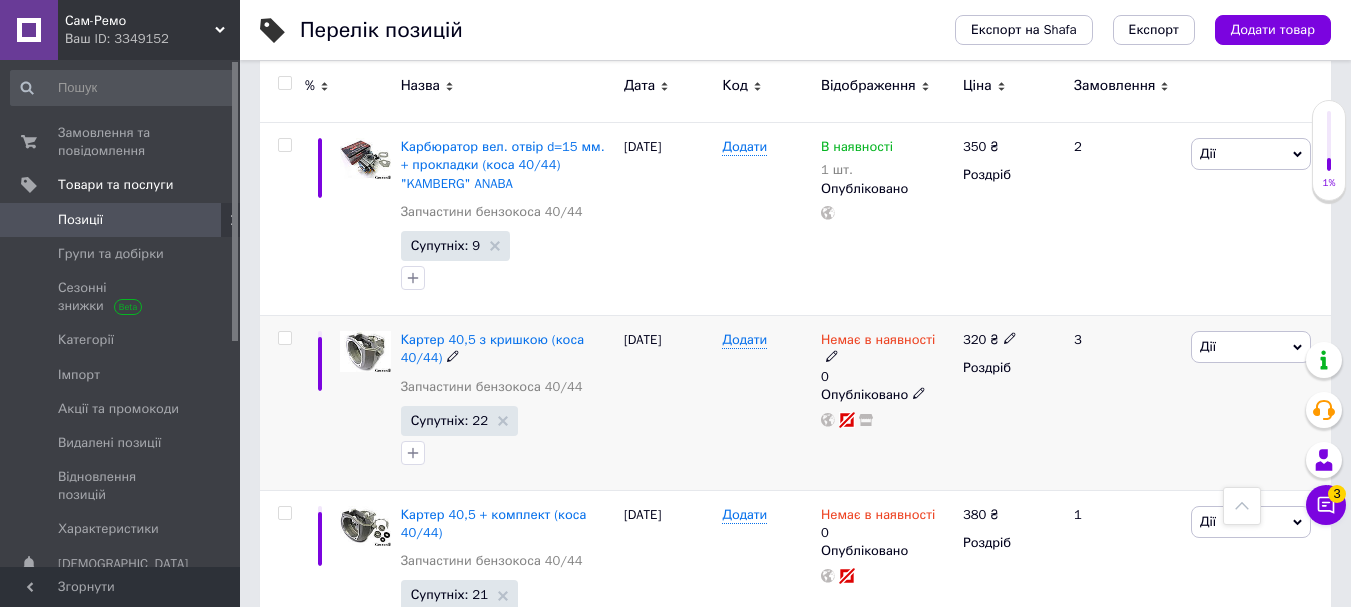 click 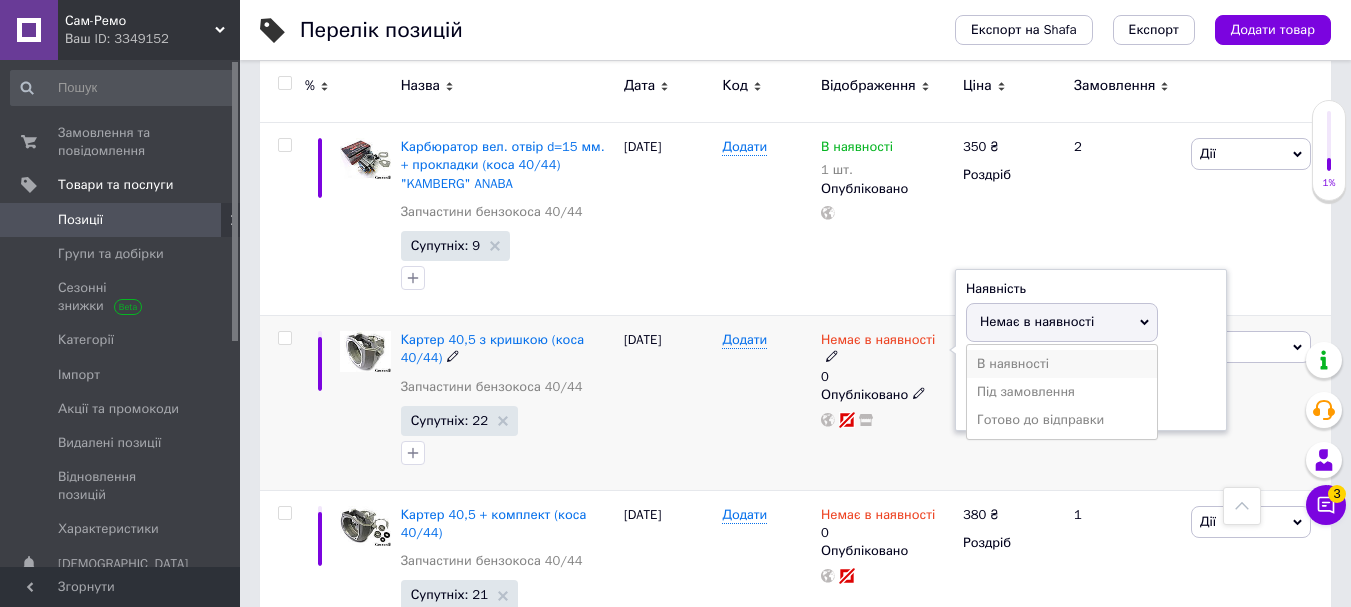 click on "В наявності" at bounding box center [1062, 364] 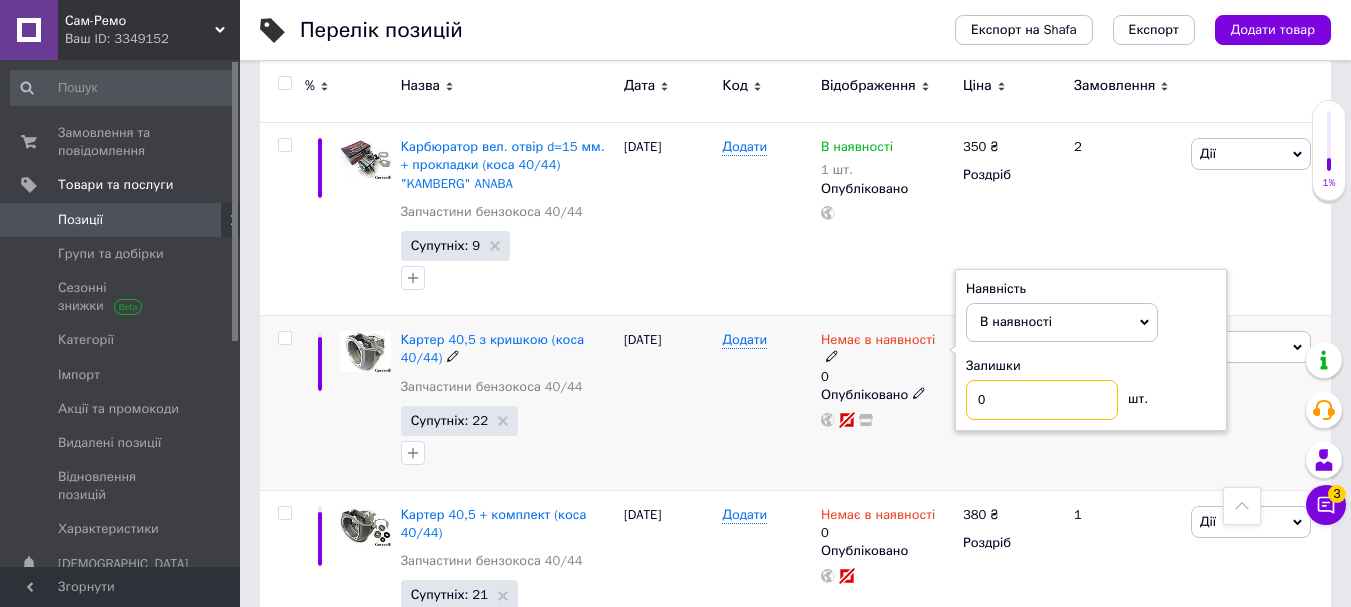 drag, startPoint x: 1001, startPoint y: 341, endPoint x: 977, endPoint y: 344, distance: 24.186773 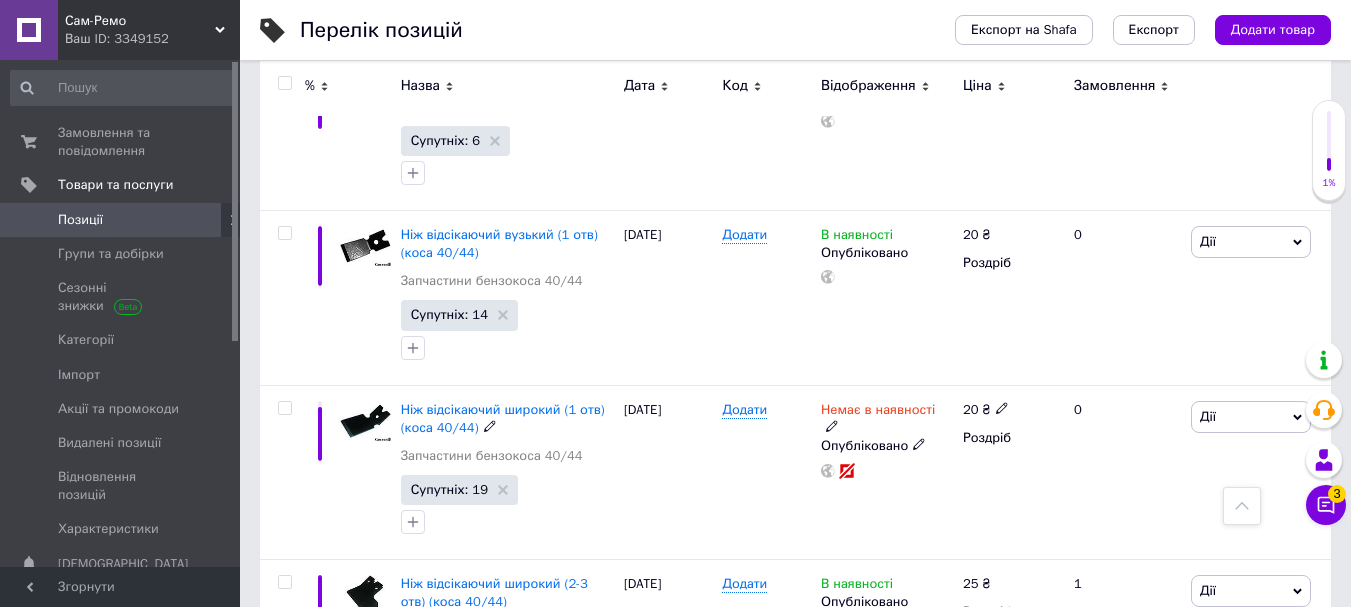 scroll, scrollTop: 17375, scrollLeft: 0, axis: vertical 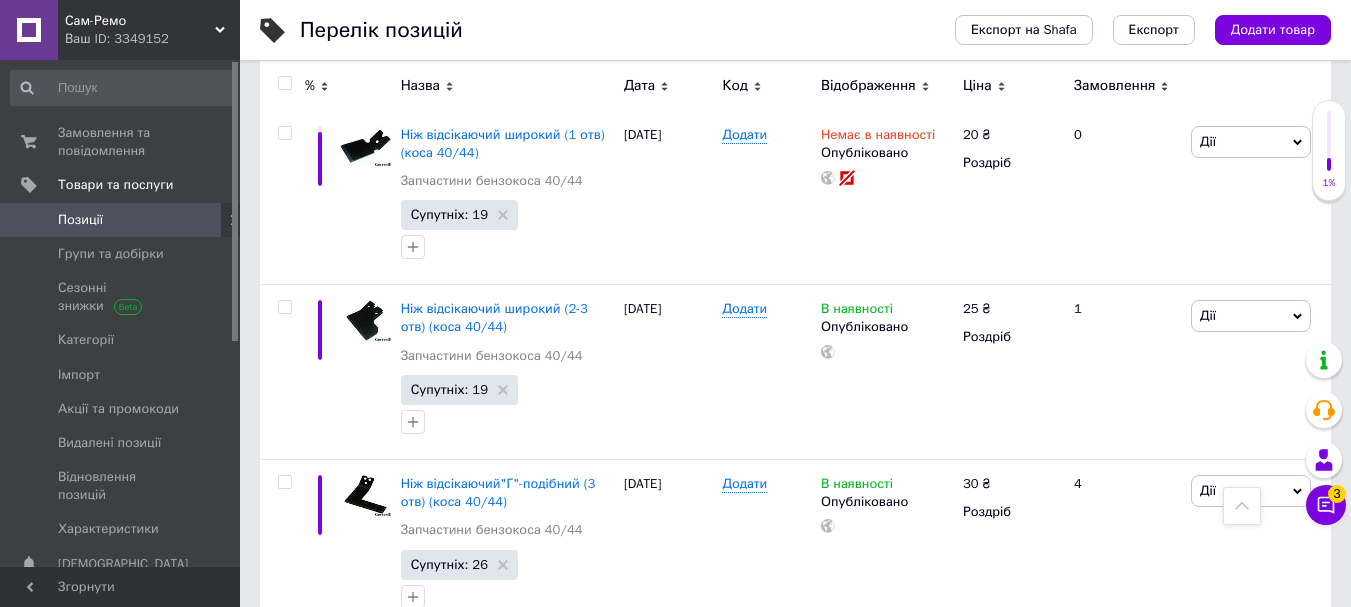click on "2" at bounding box center [327, 675] 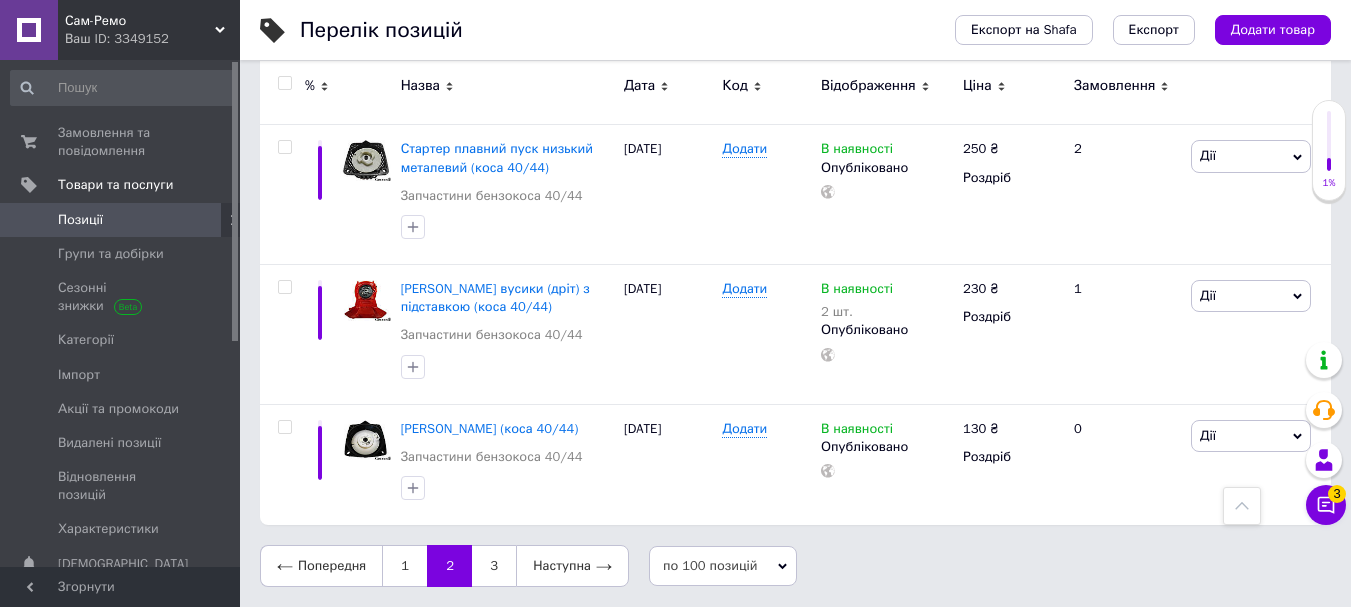 scroll, scrollTop: 14138, scrollLeft: 0, axis: vertical 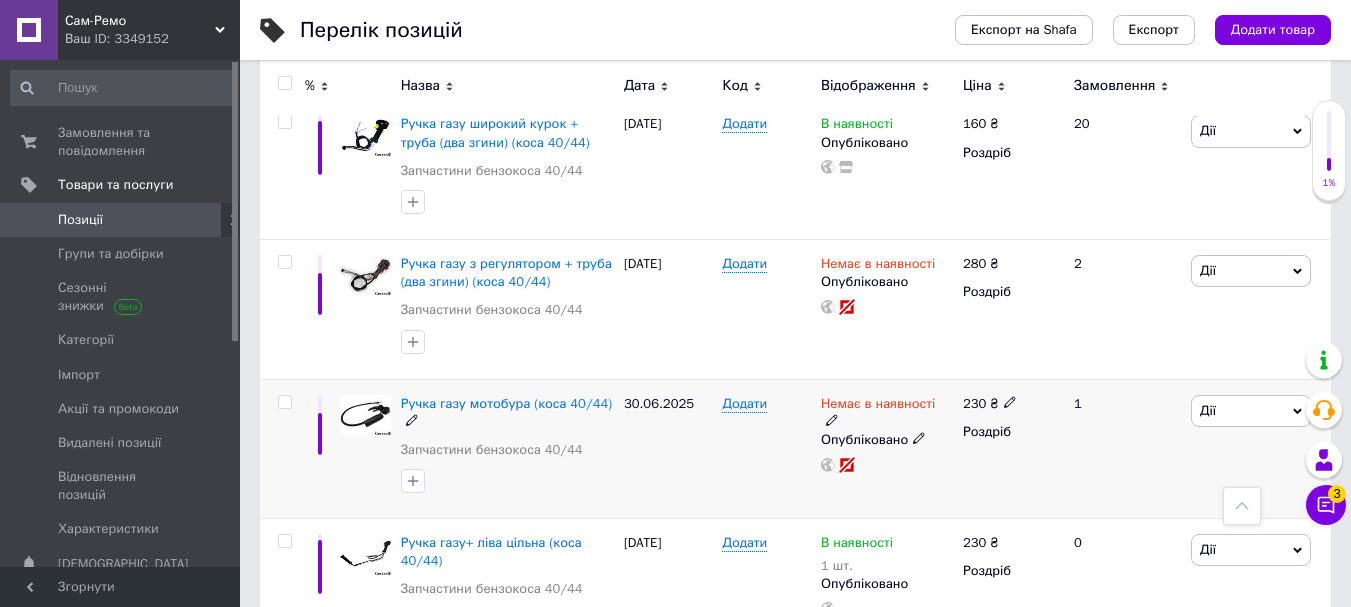 click 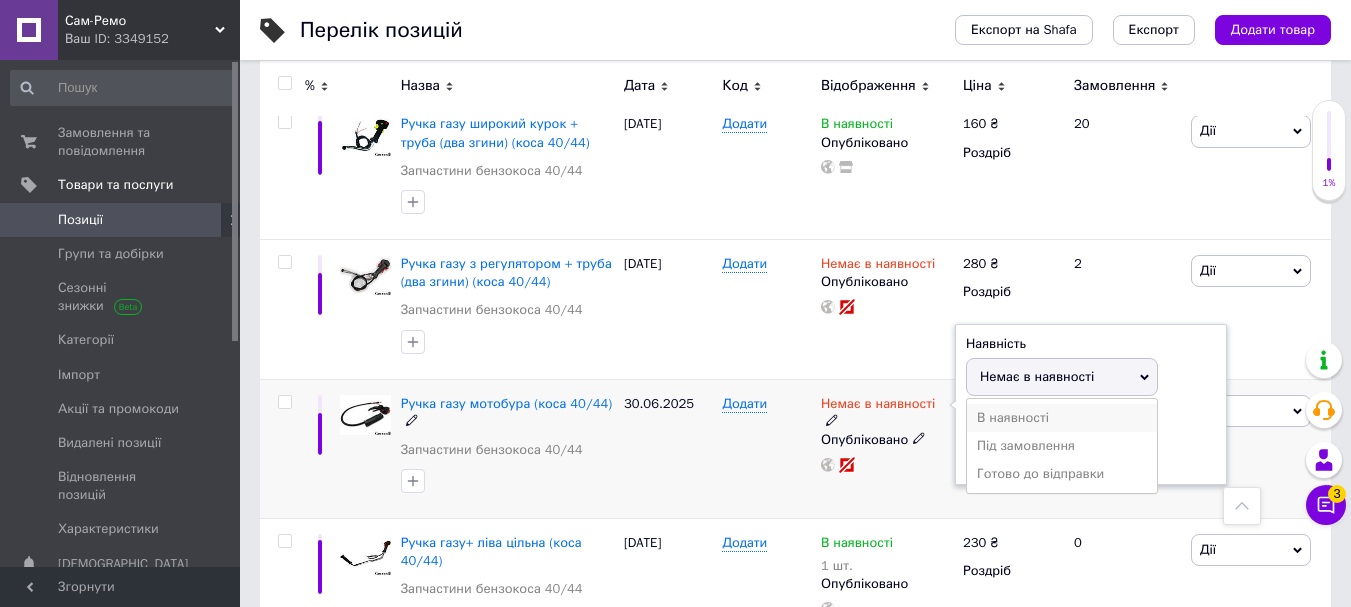 click on "В наявності" at bounding box center [1062, 418] 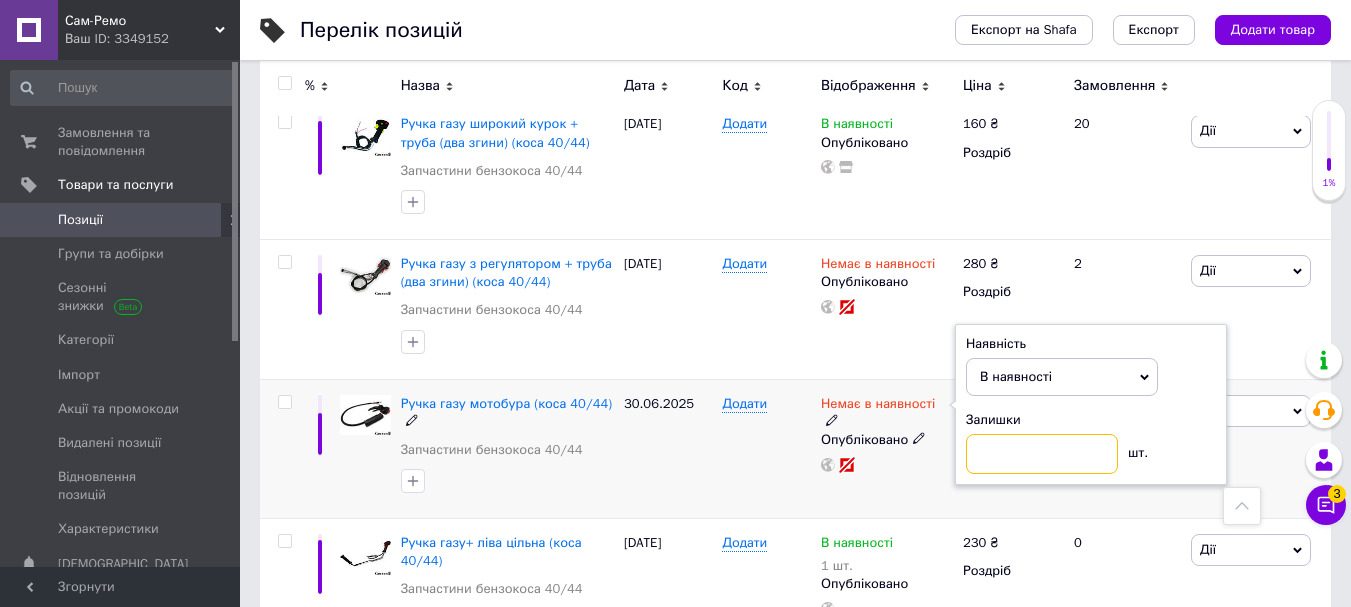 click at bounding box center (1042, 454) 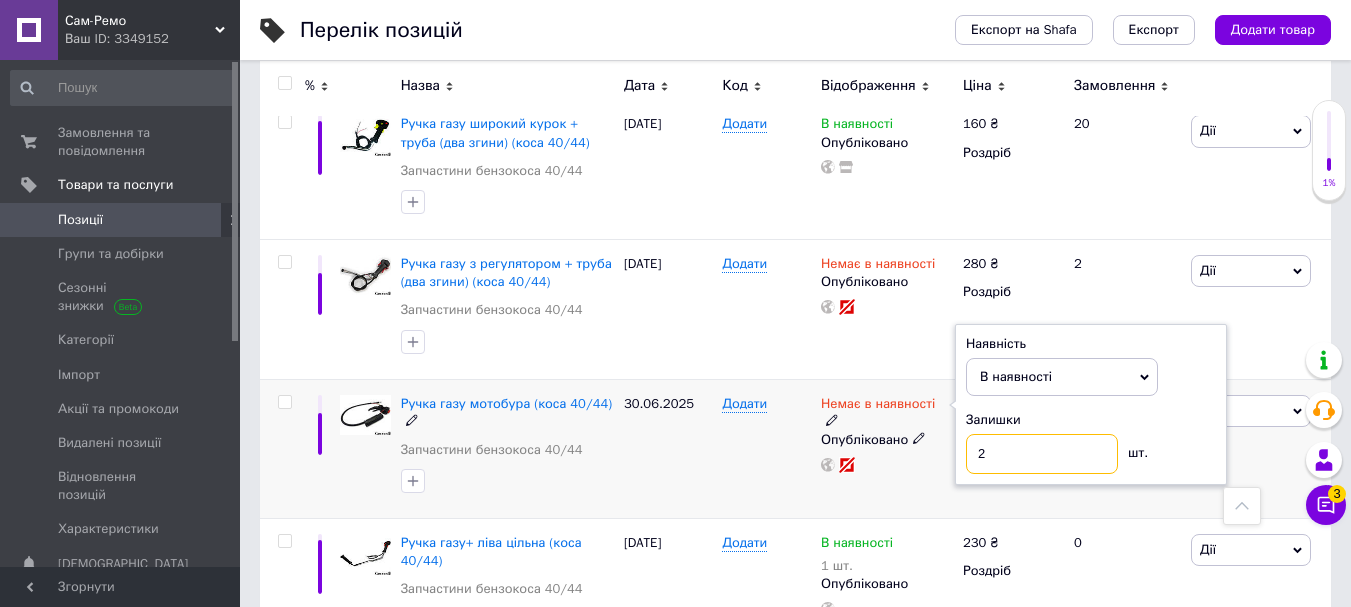 type on "2" 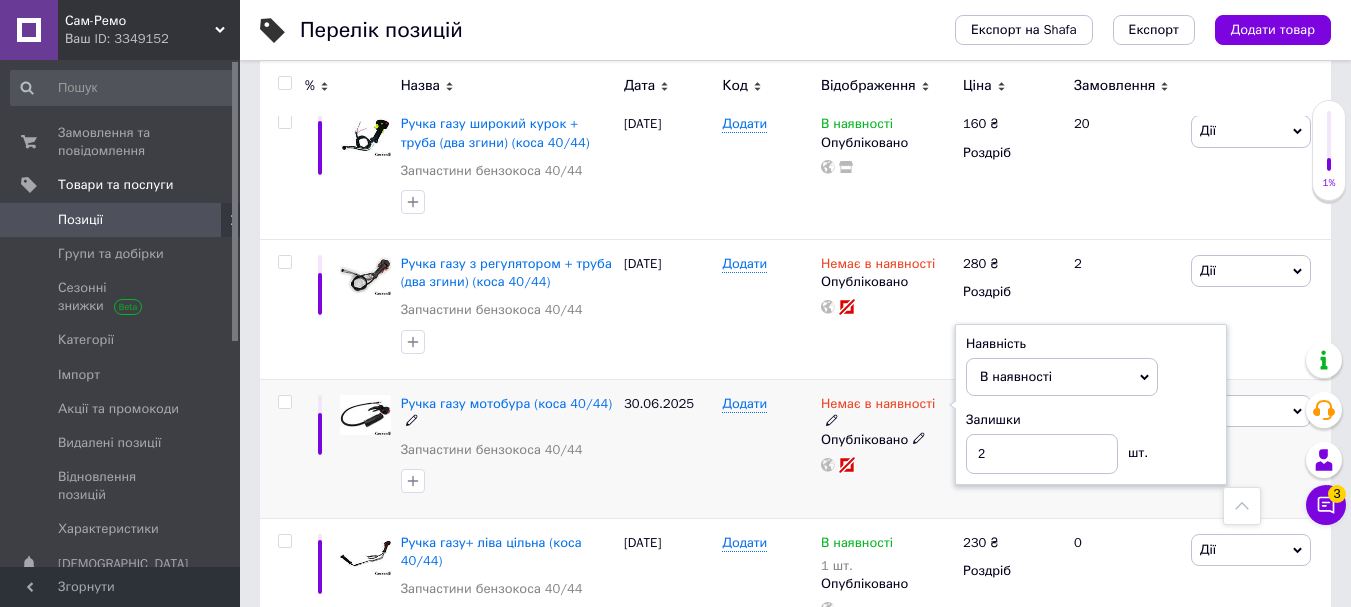 click on "30.06.2025" at bounding box center (668, 449) 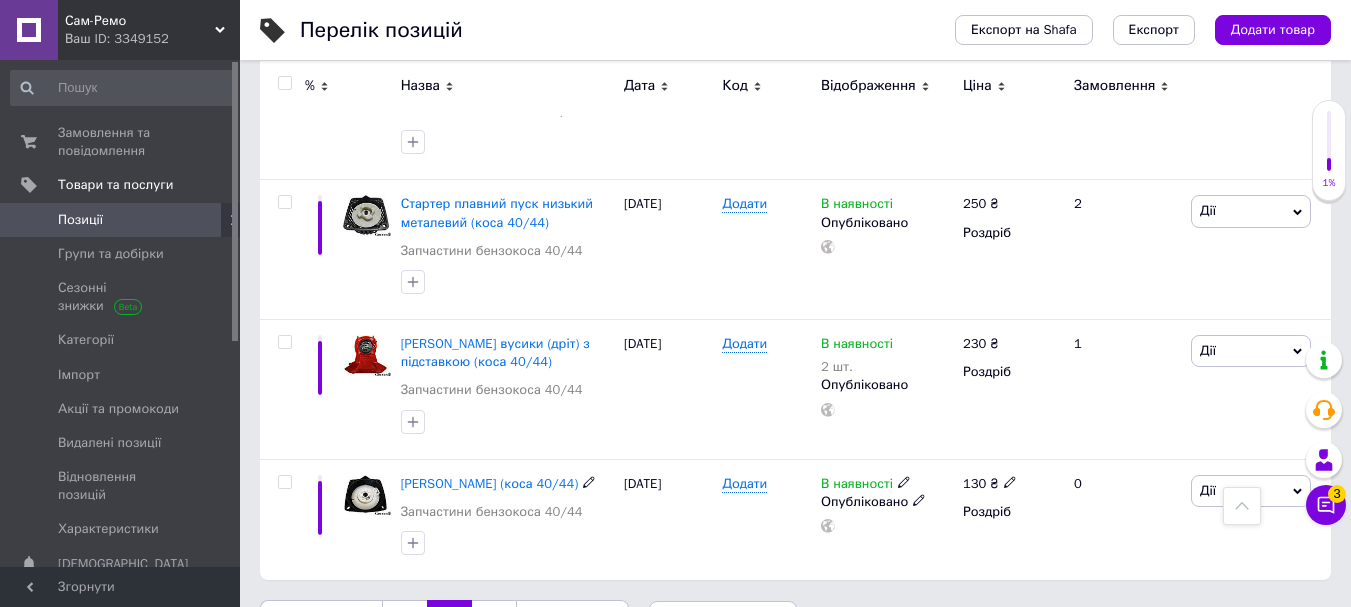 scroll, scrollTop: 14138, scrollLeft: 0, axis: vertical 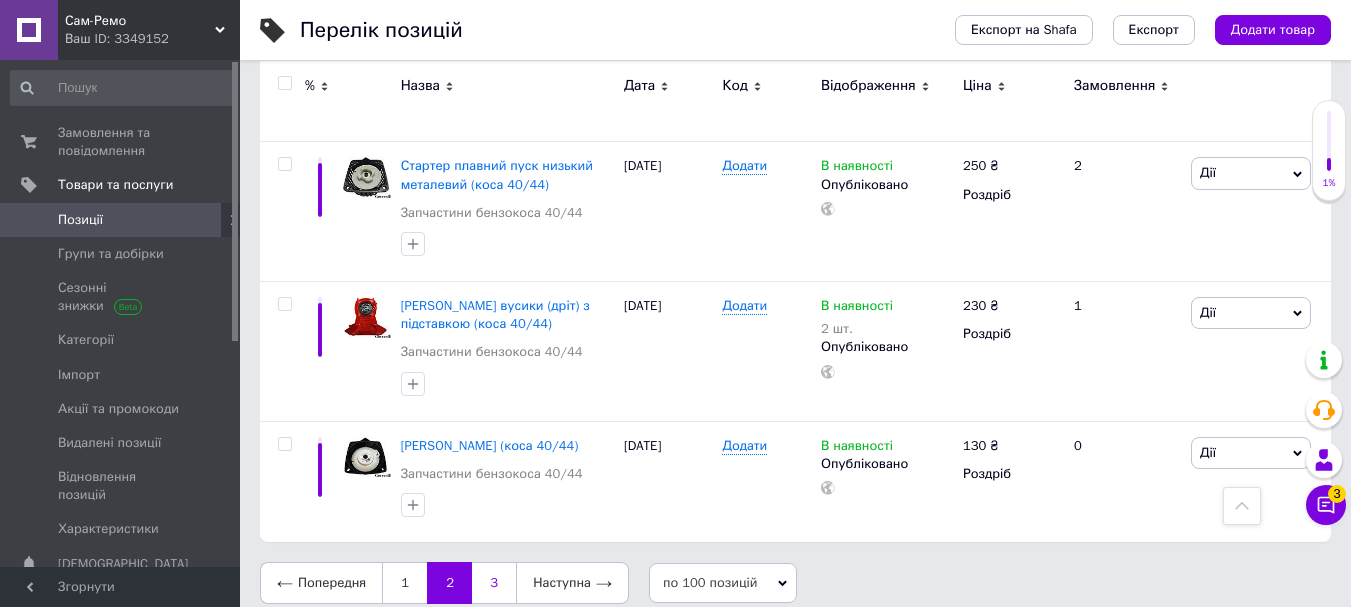 click on "3" at bounding box center [494, 583] 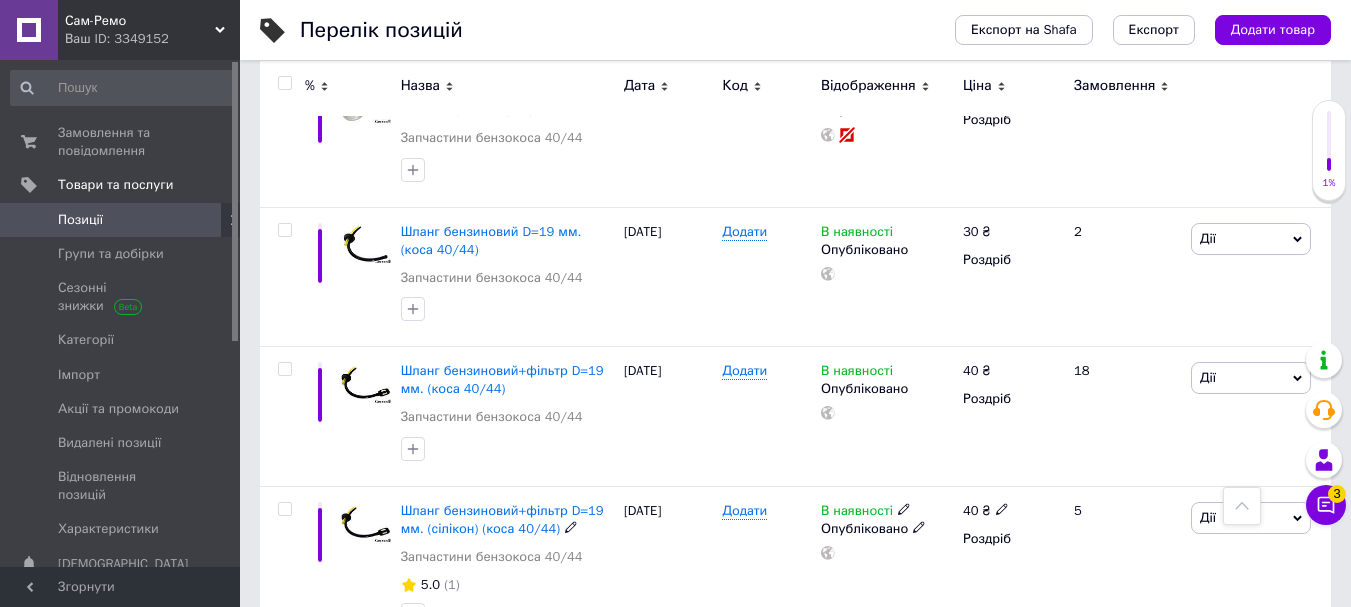 scroll, scrollTop: 8960, scrollLeft: 0, axis: vertical 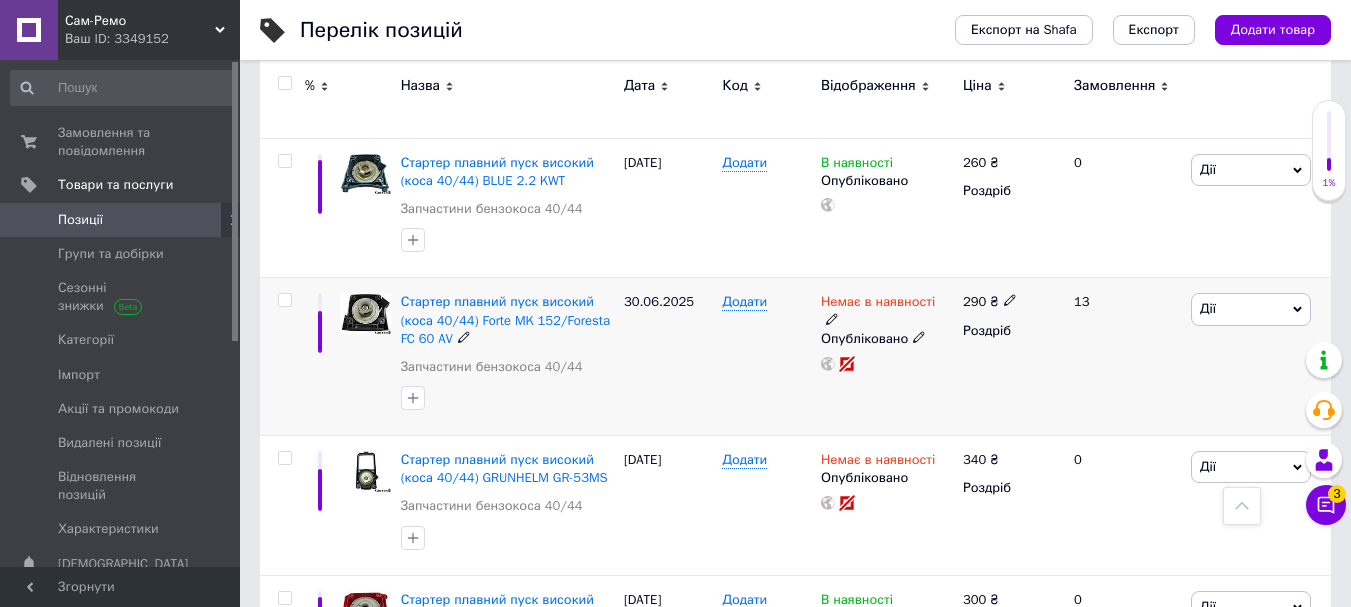 click on "Немає в наявності" at bounding box center (887, 311) 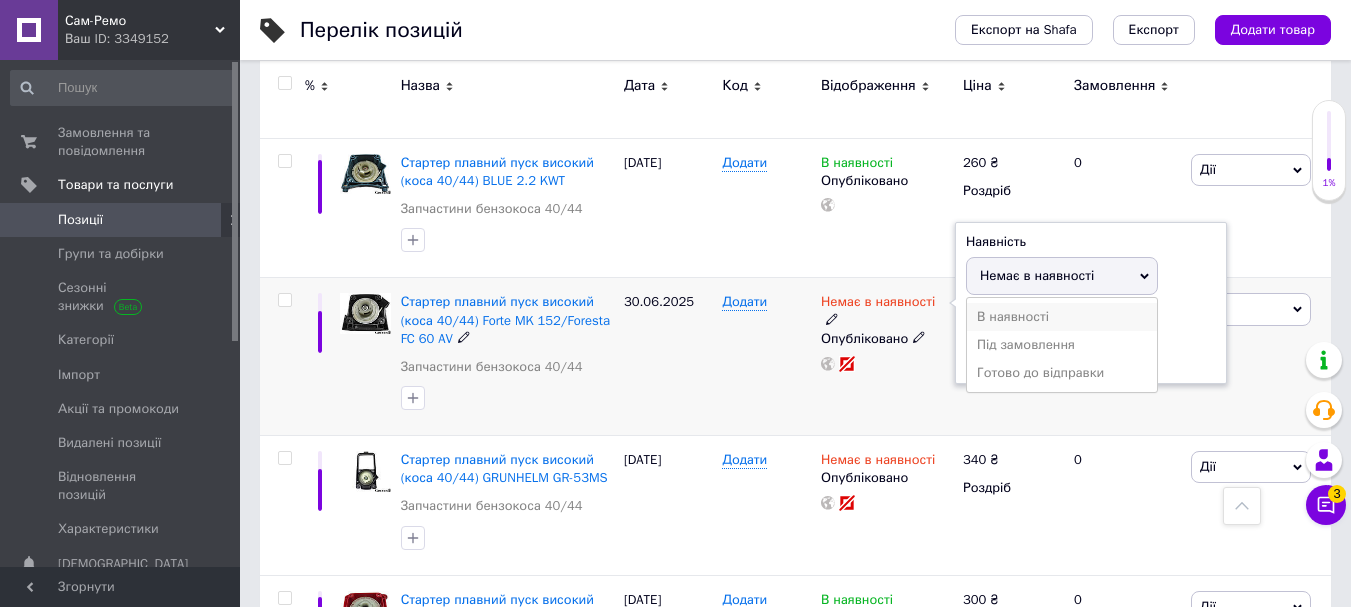 click on "В наявності" at bounding box center (1062, 317) 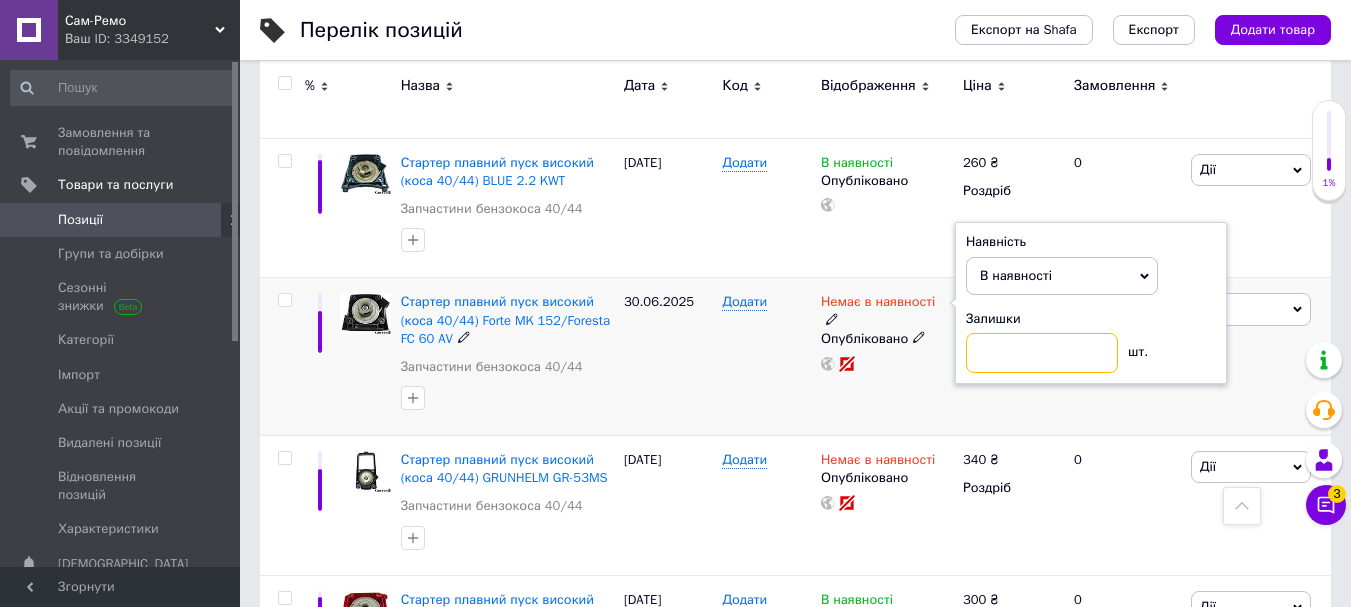 click at bounding box center [1042, 353] 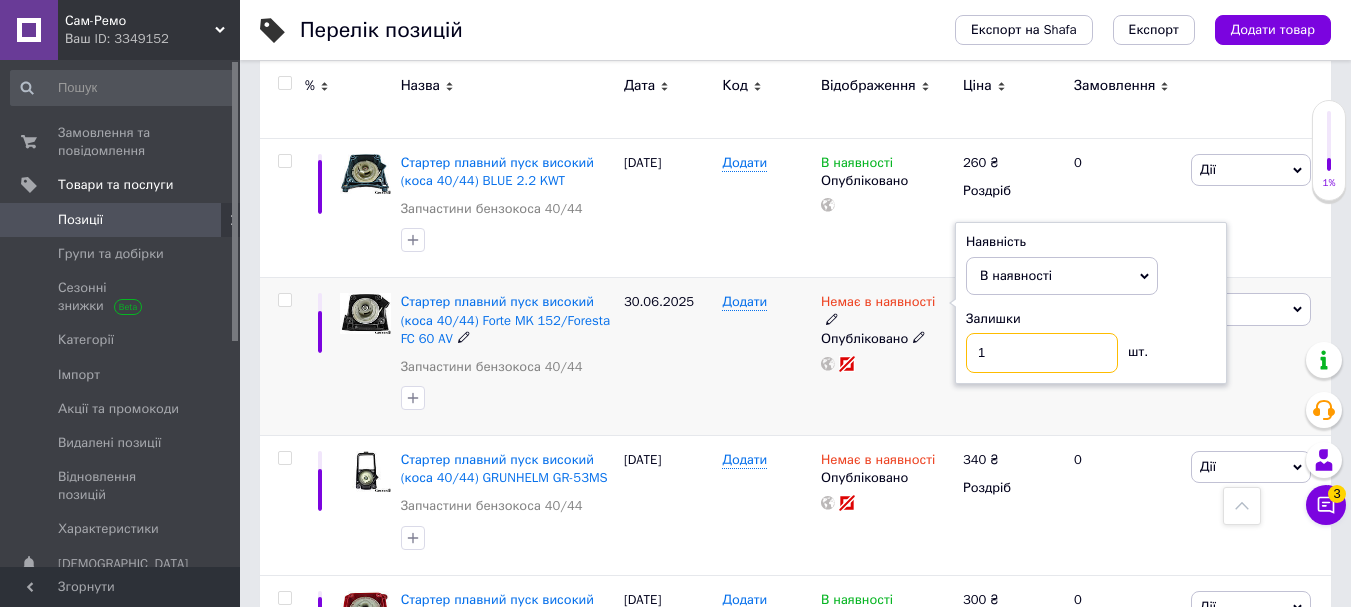 type on "1" 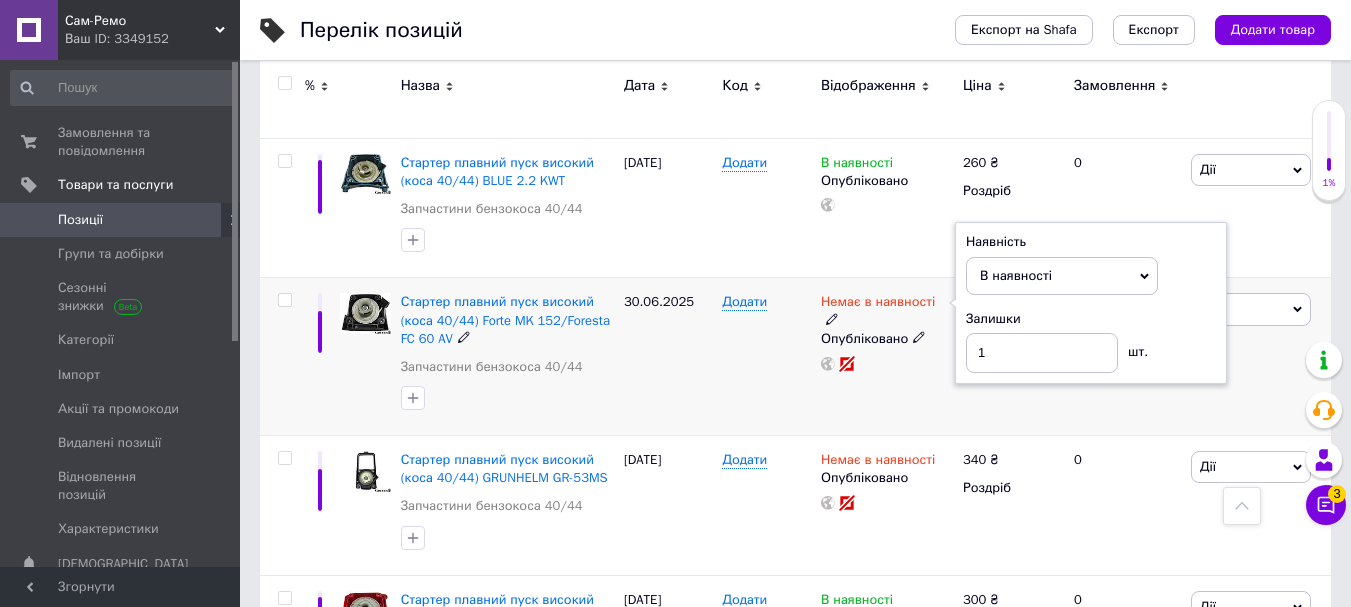 click on "Немає в наявності Наявність В наявності Немає в наявності Під замовлення Готово до відправки Залишки 1 шт. Опубліковано" at bounding box center (887, 357) 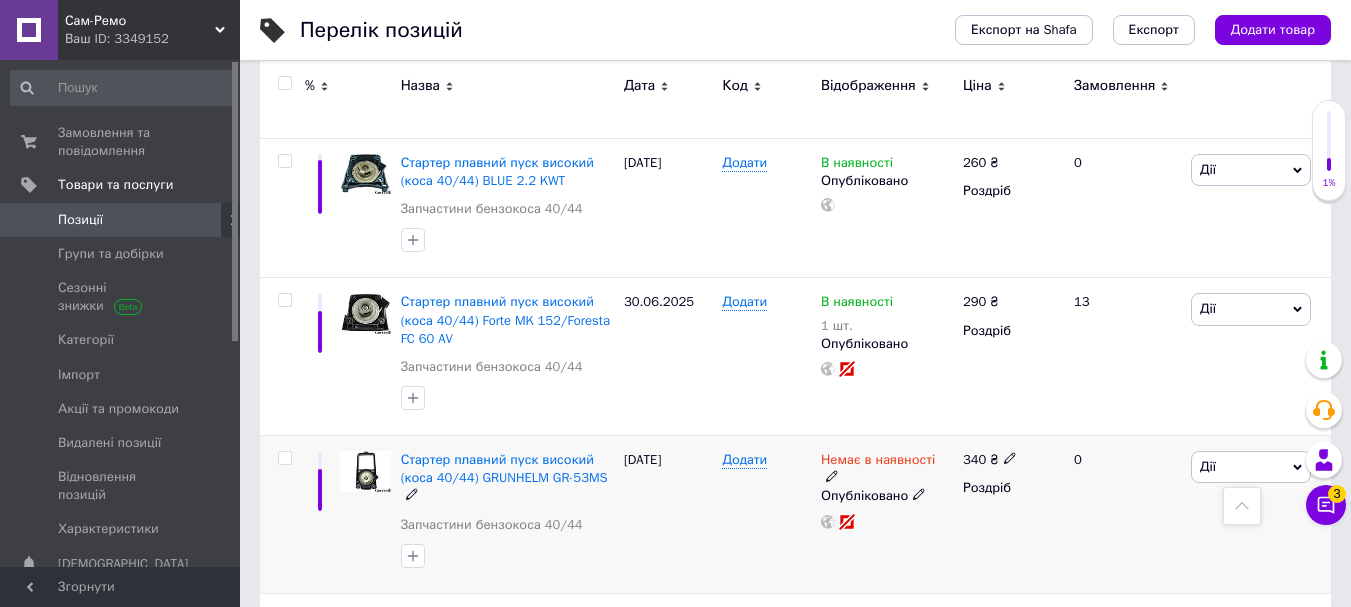 scroll, scrollTop: 800, scrollLeft: 0, axis: vertical 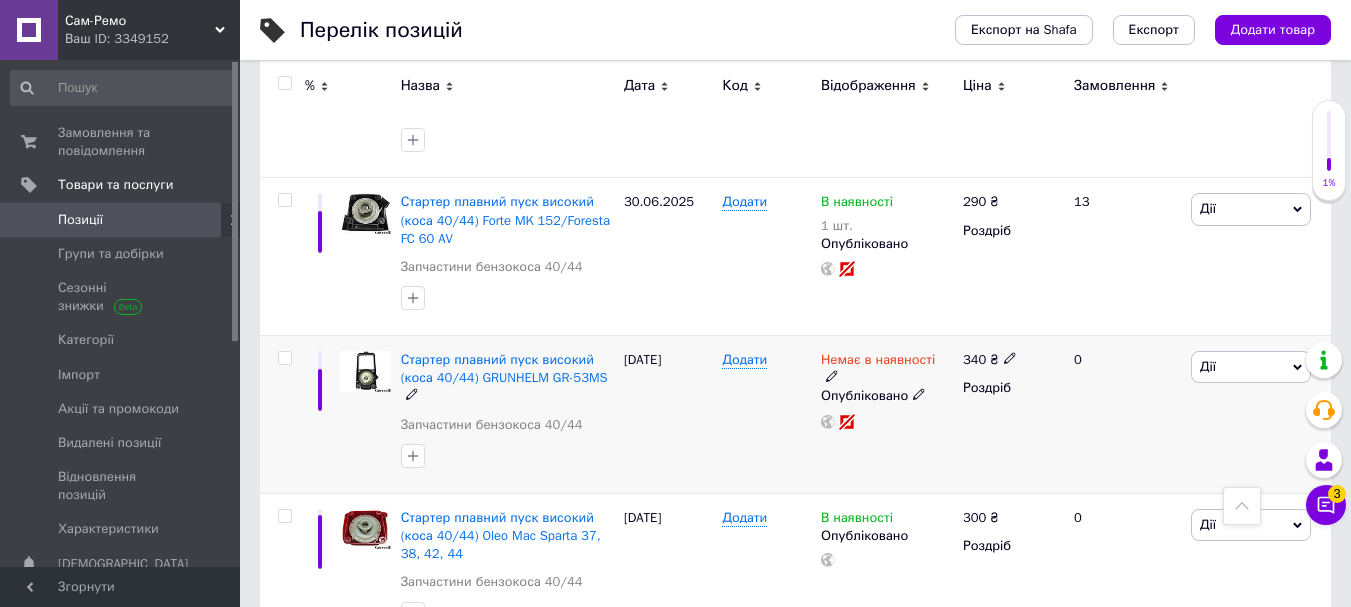 click 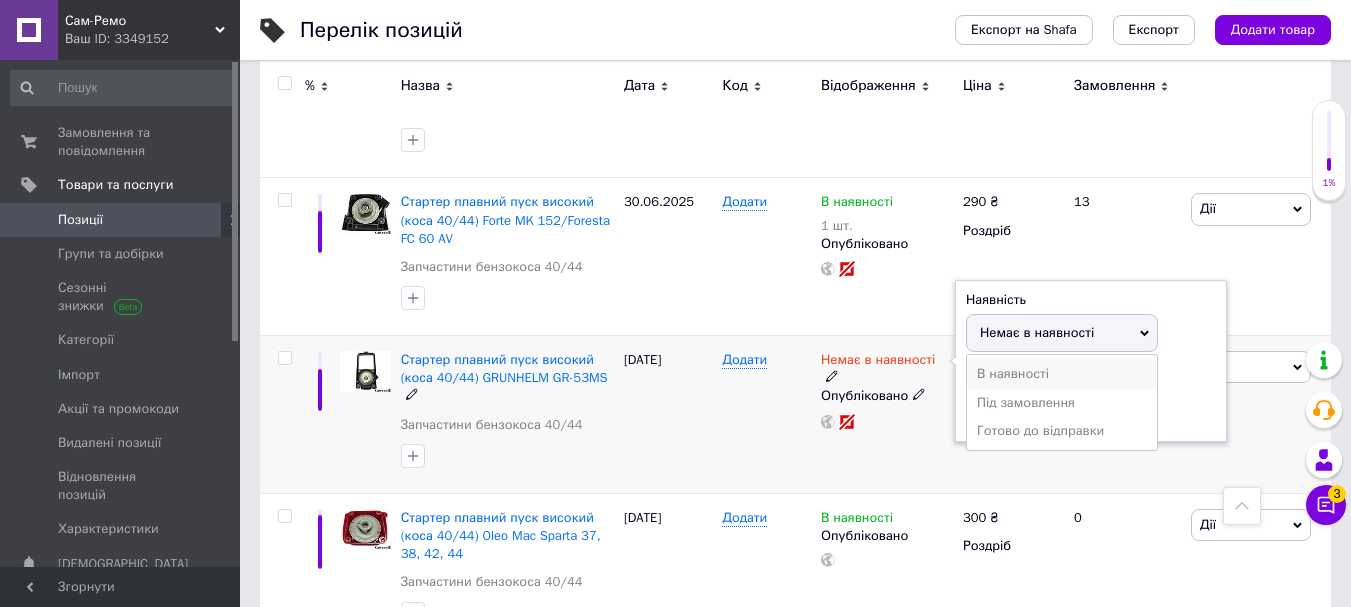click on "В наявності" at bounding box center (1062, 374) 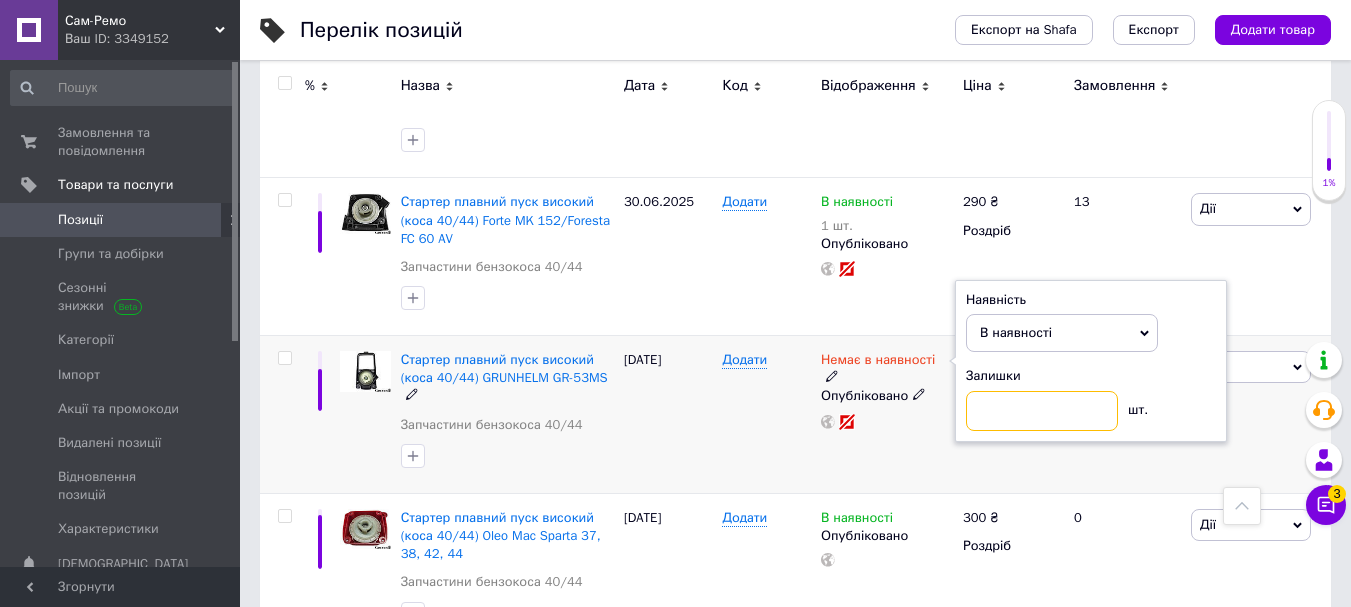 click at bounding box center [1042, 411] 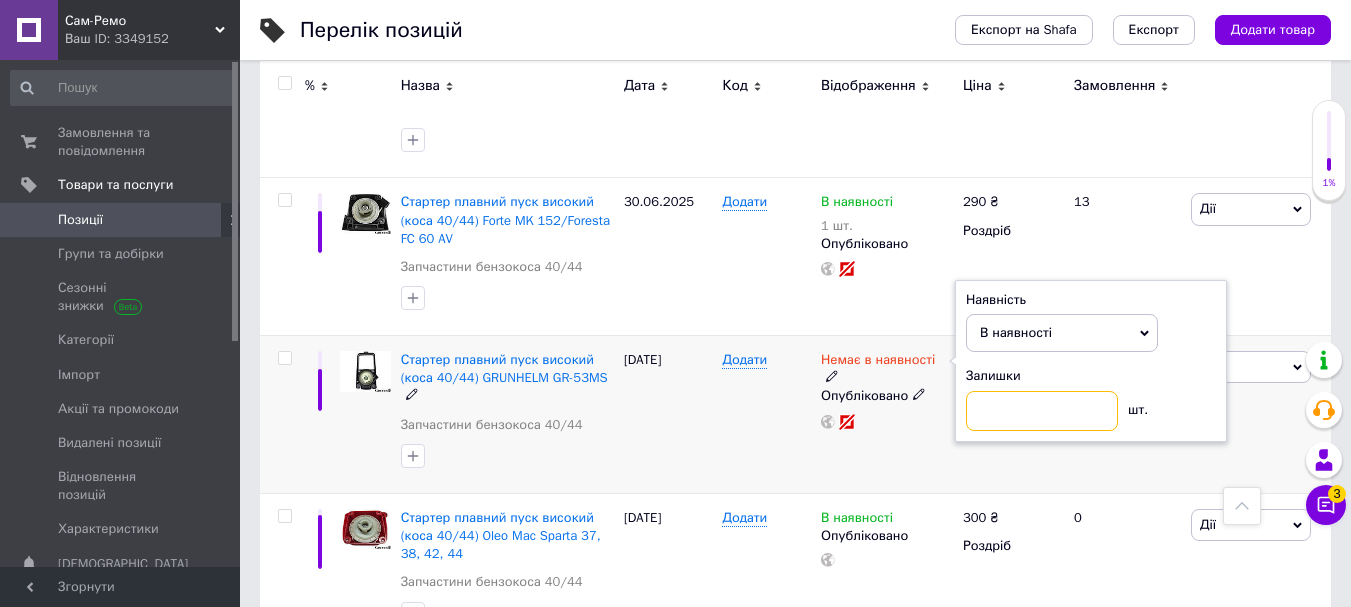 type on "2" 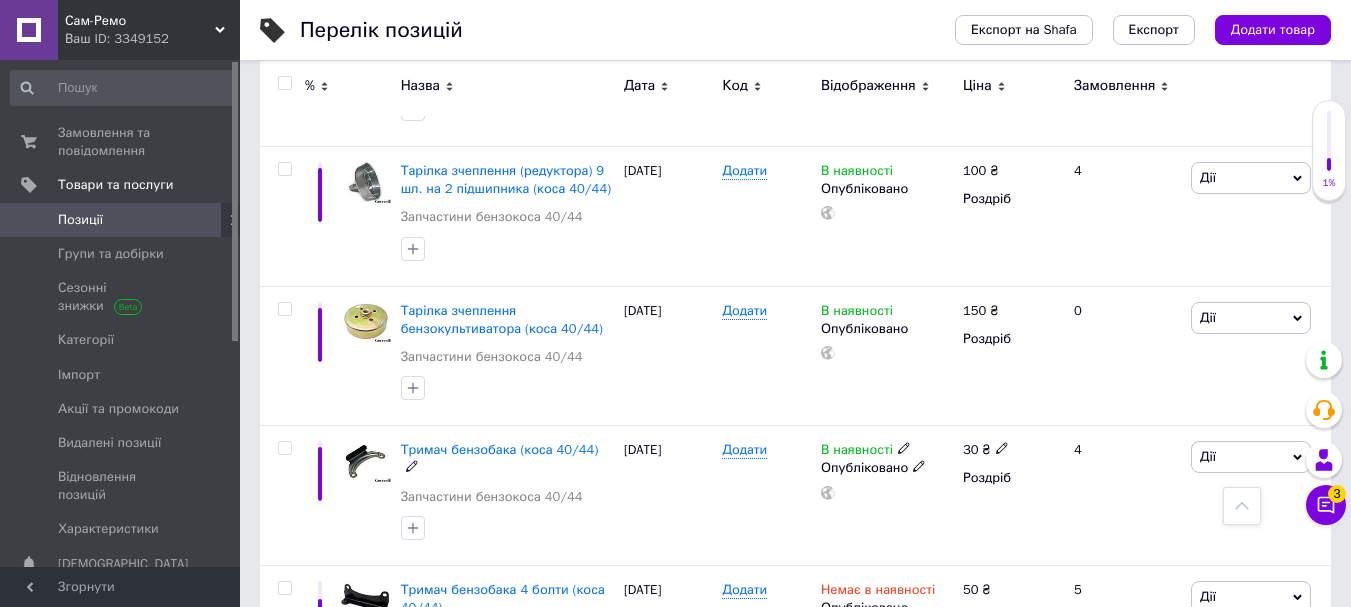 scroll, scrollTop: 3400, scrollLeft: 0, axis: vertical 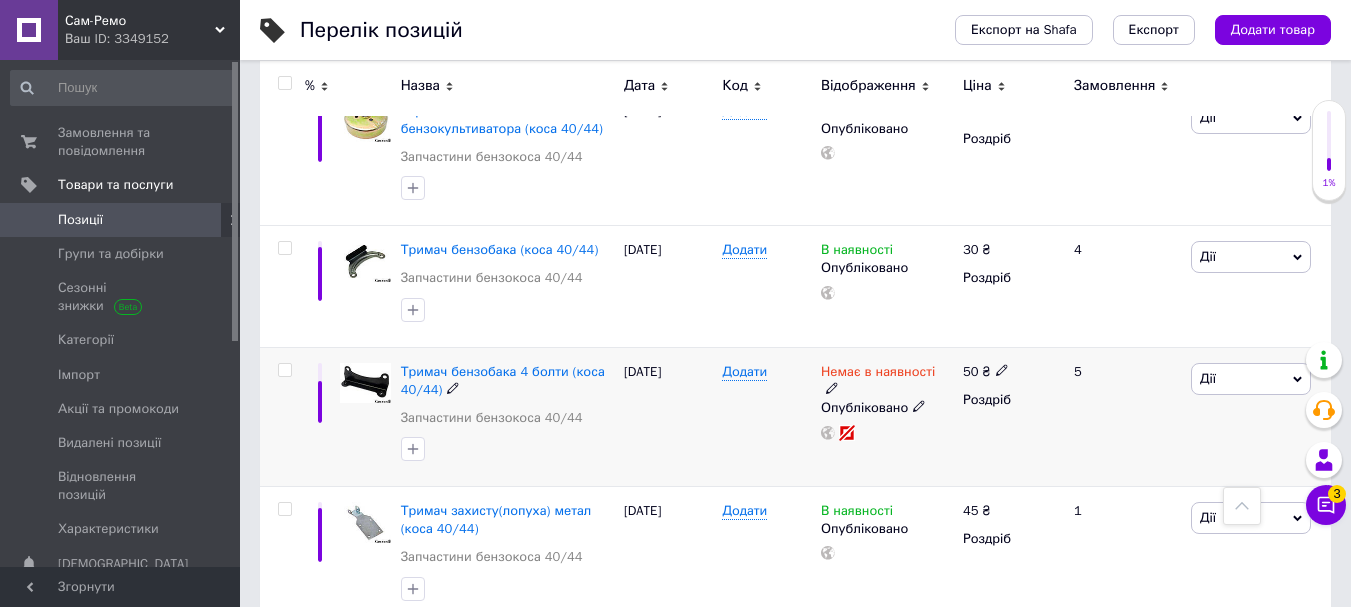 click on "Немає в наявності" at bounding box center (887, 381) 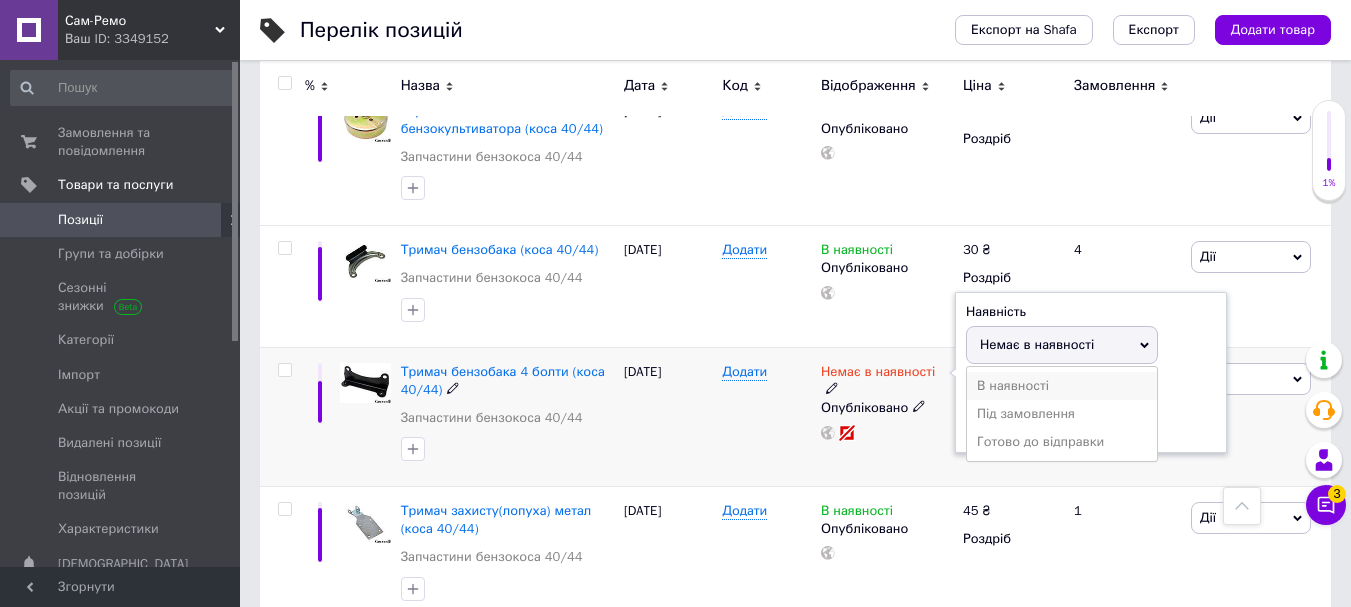 click on "В наявності" at bounding box center [1062, 386] 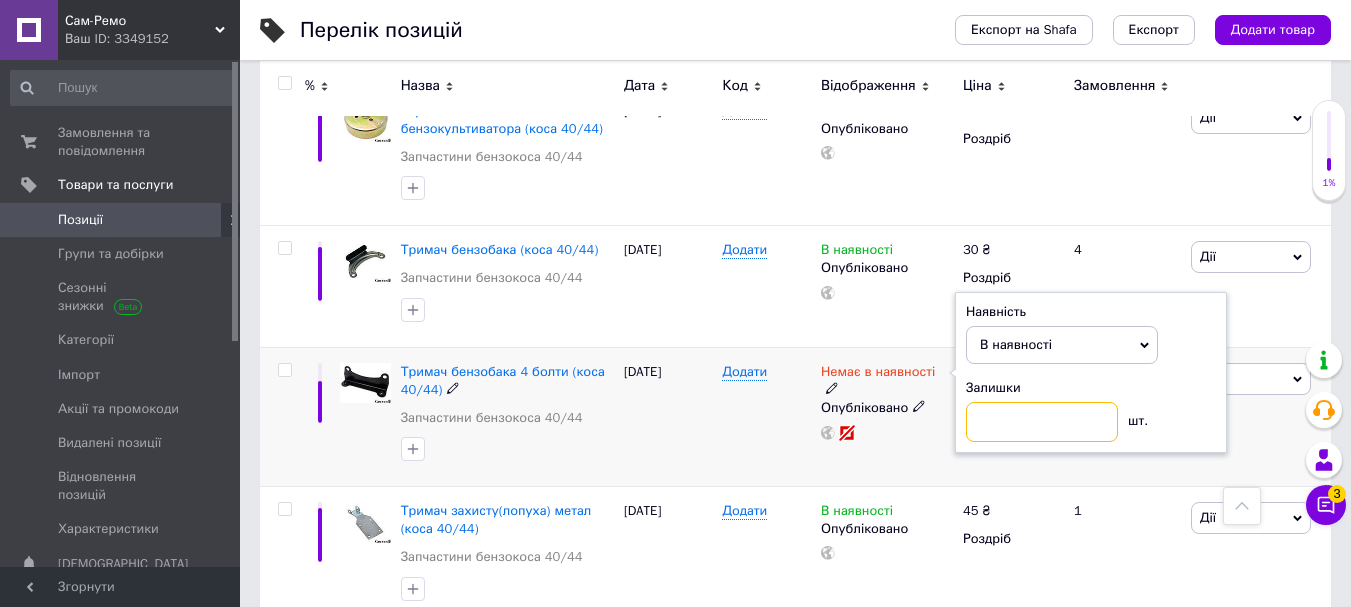 click at bounding box center [1042, 422] 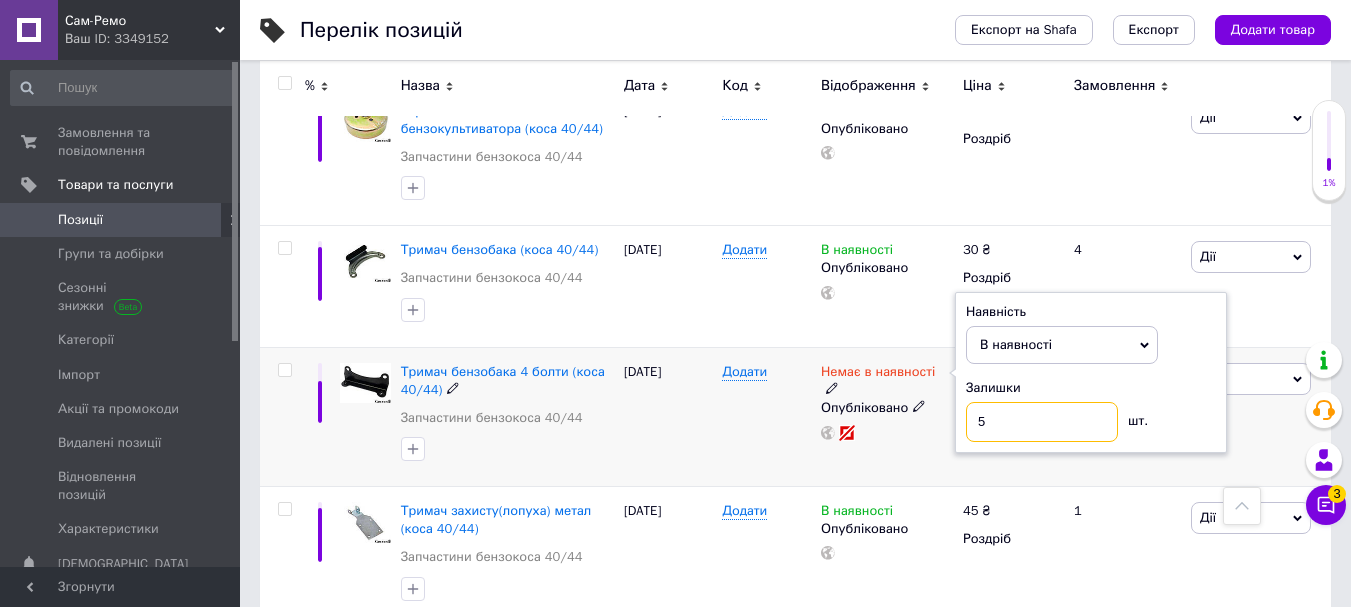 type on "5" 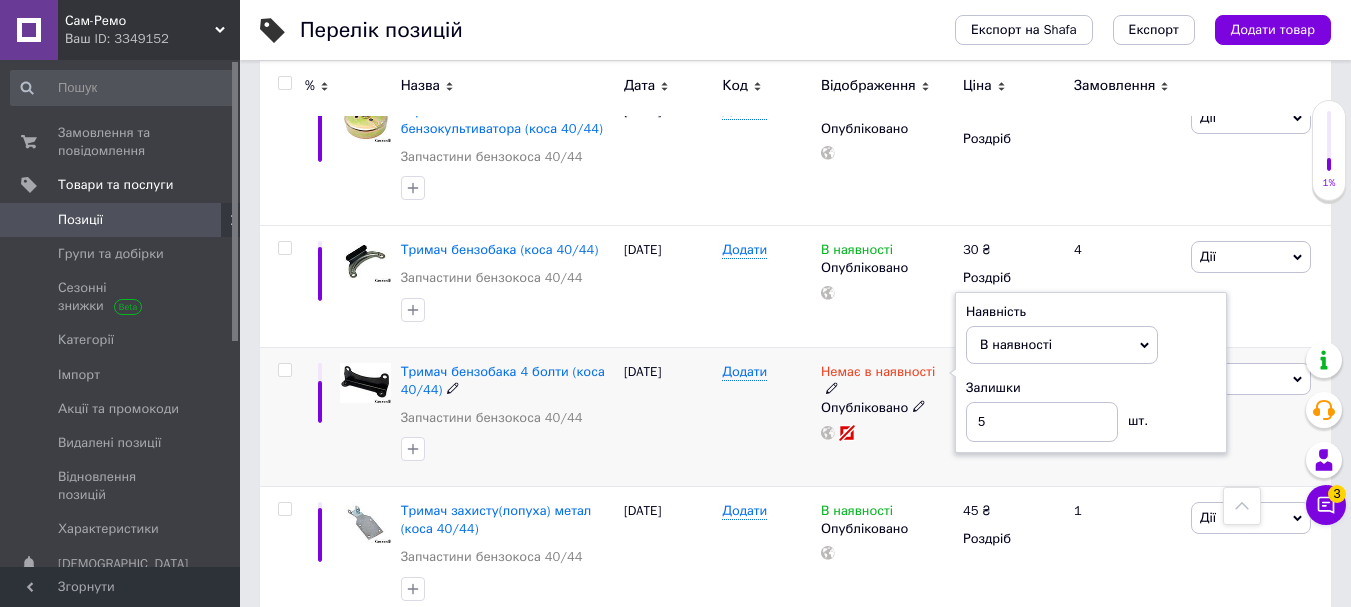 click on "Немає в наявності Наявність В наявності Немає в наявності Під замовлення Готово до відправки Залишки 5 шт. Опубліковано" at bounding box center (887, 417) 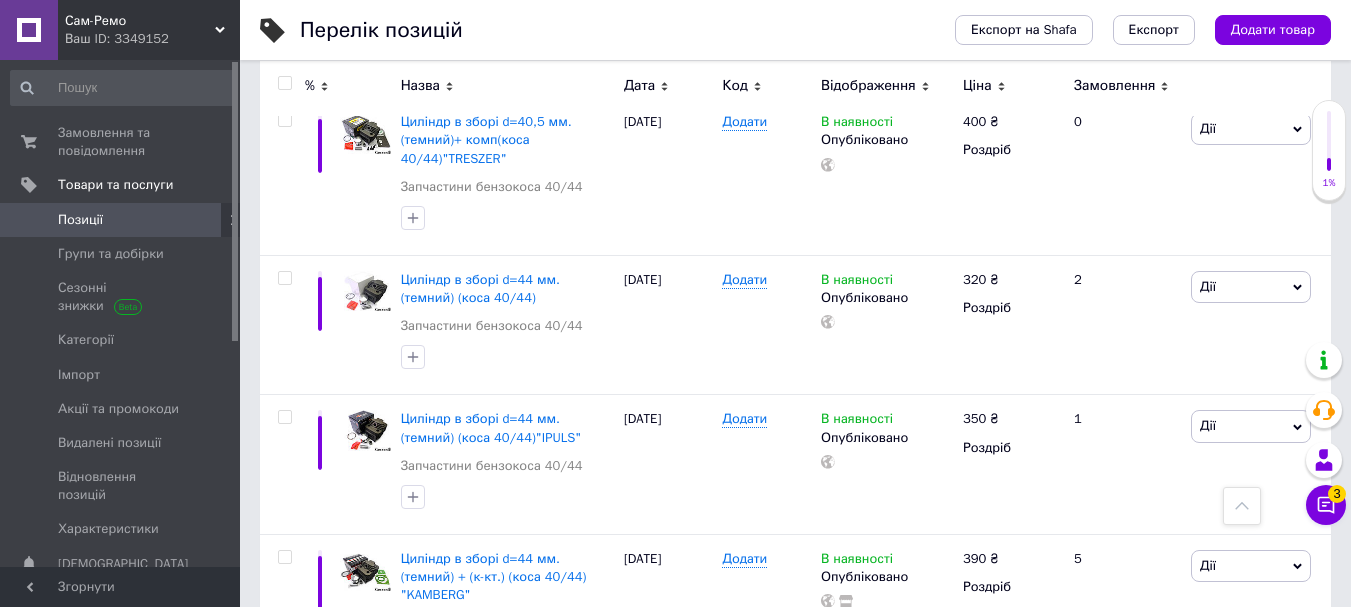 scroll, scrollTop: 7100, scrollLeft: 0, axis: vertical 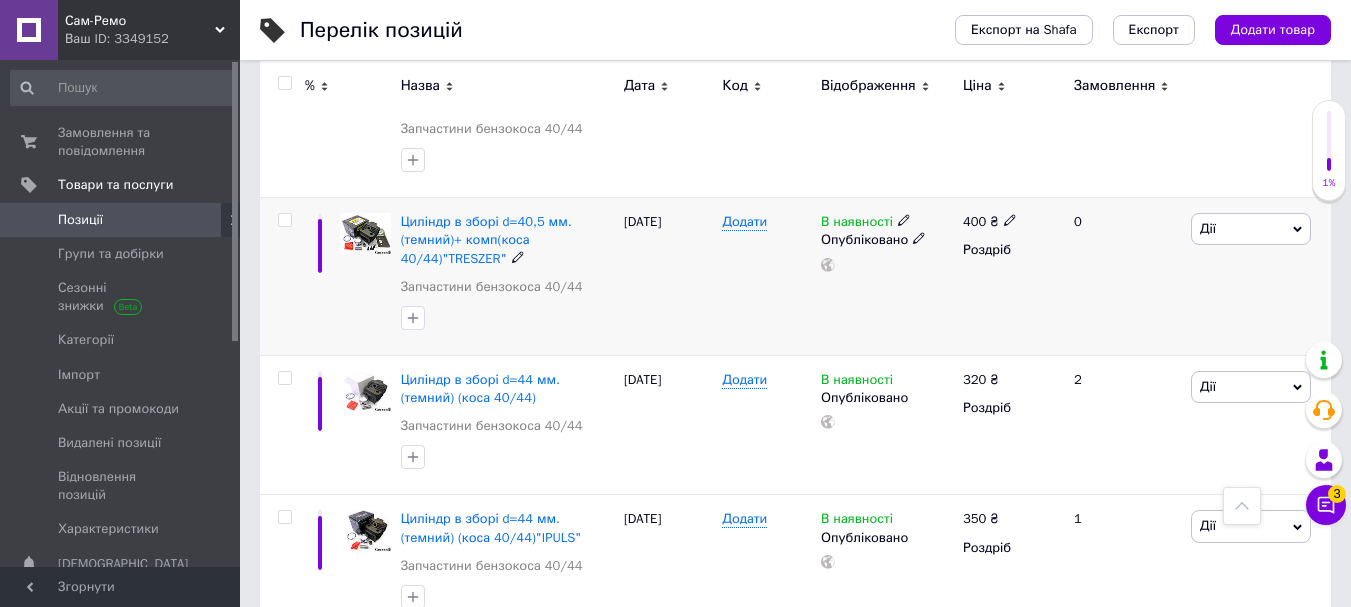 click 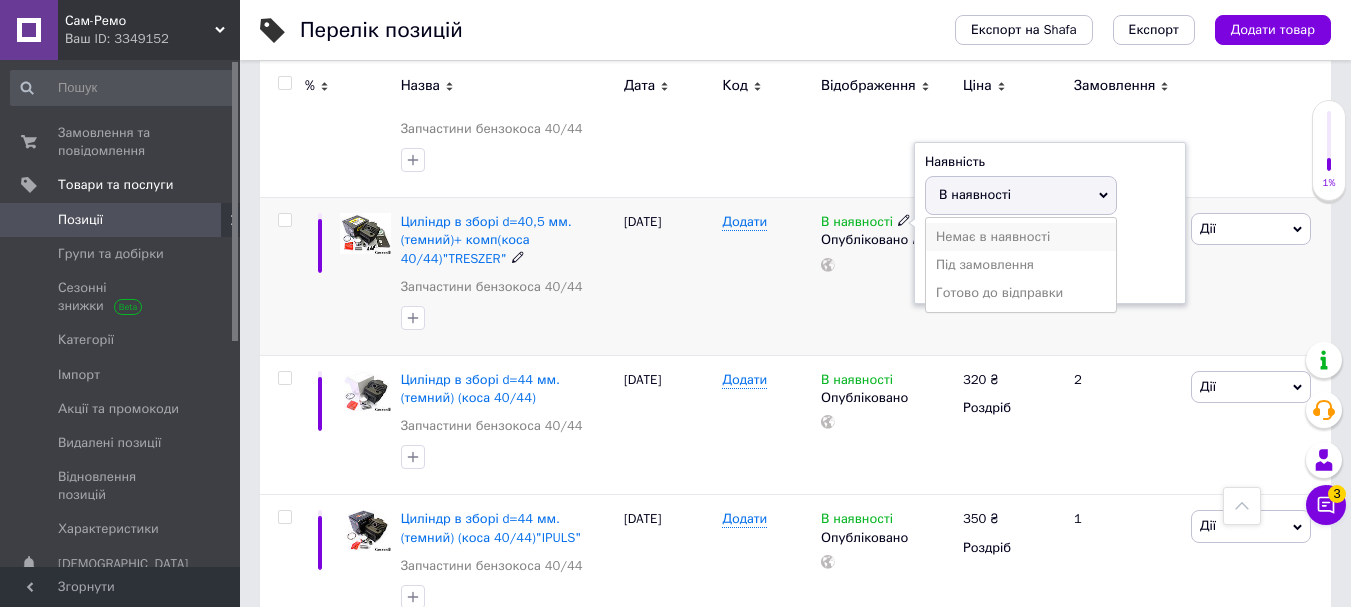 click on "Немає в наявності" at bounding box center (1021, 237) 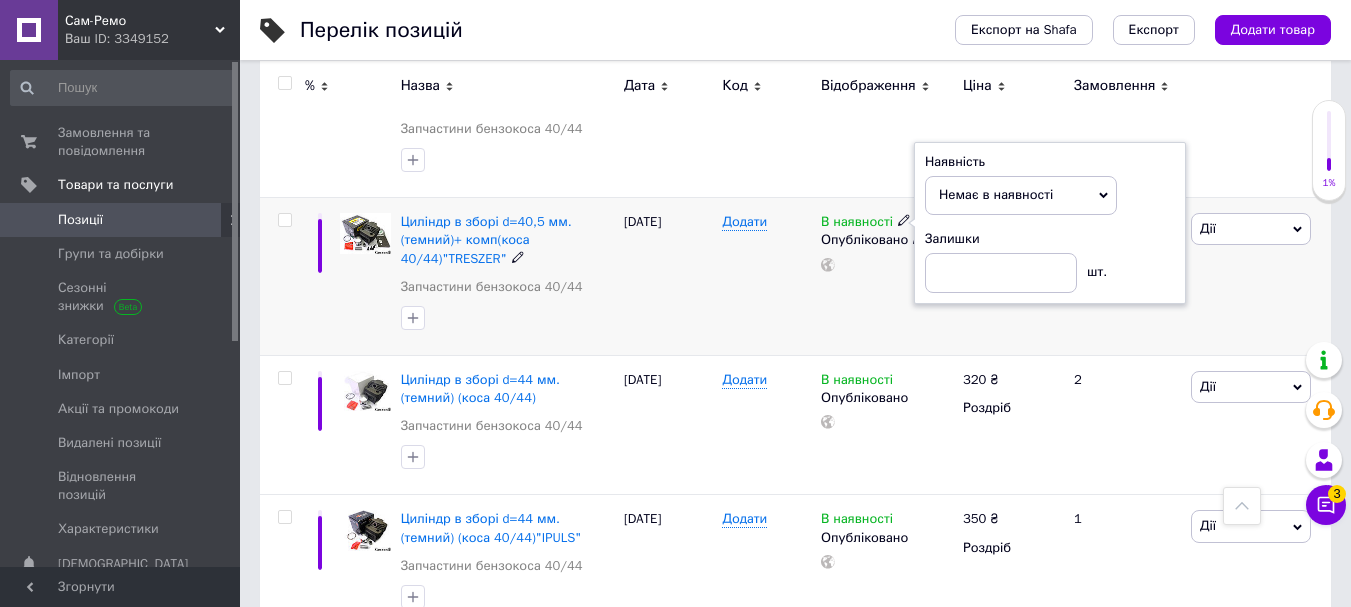 click on "Додати" at bounding box center (766, 277) 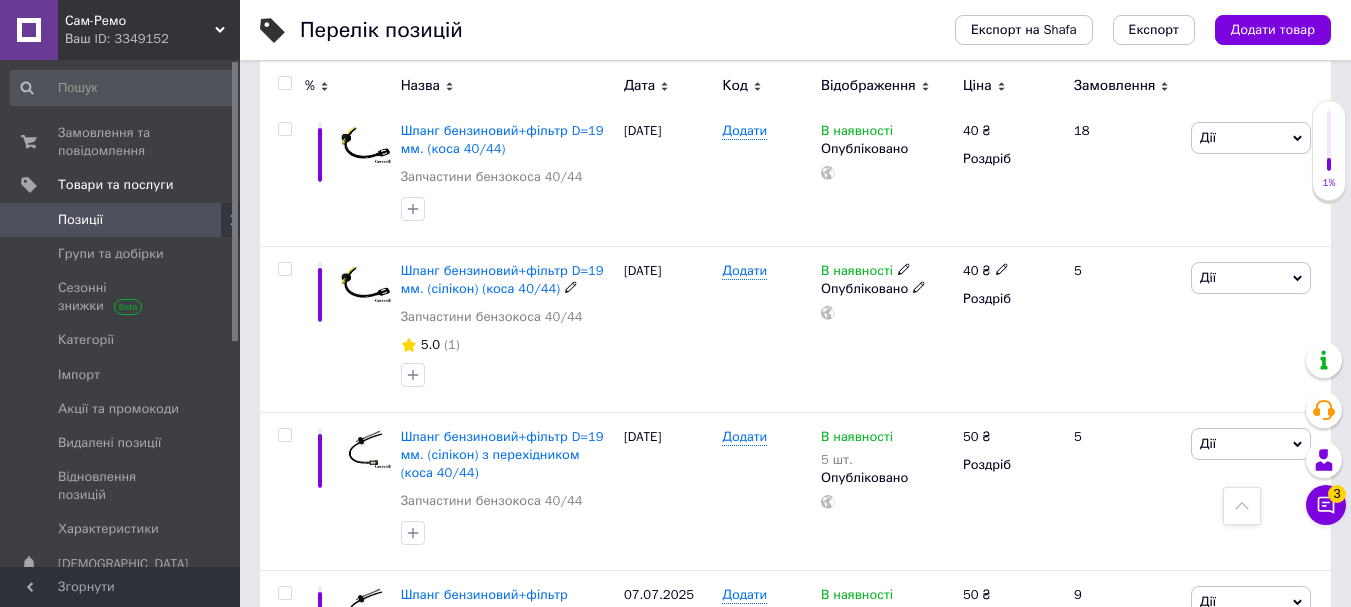 scroll, scrollTop: 9860, scrollLeft: 0, axis: vertical 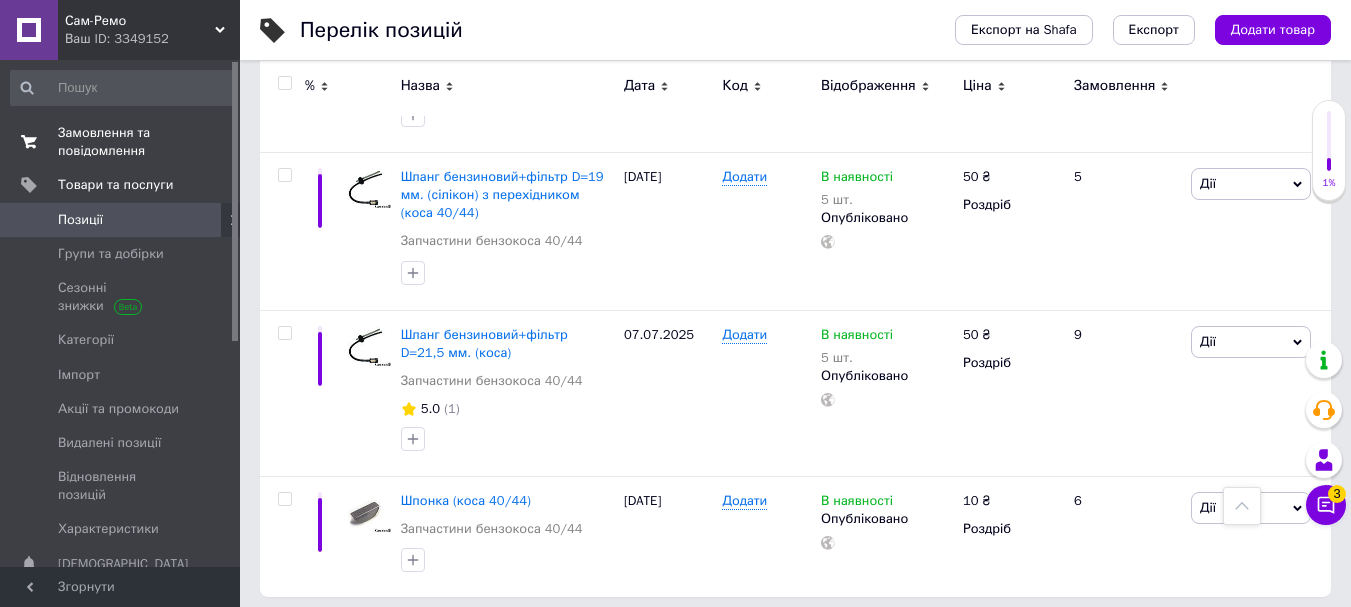 click on "Замовлення та повідомлення" at bounding box center (121, 142) 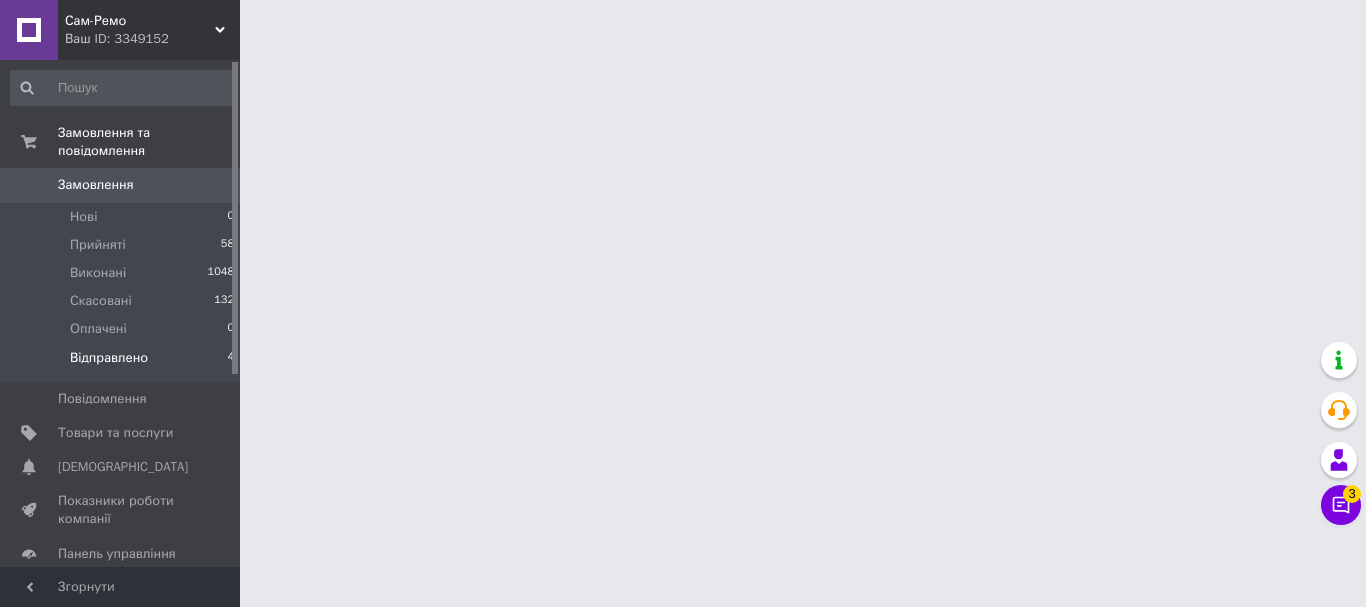 click on "Відправлено" at bounding box center (109, 358) 